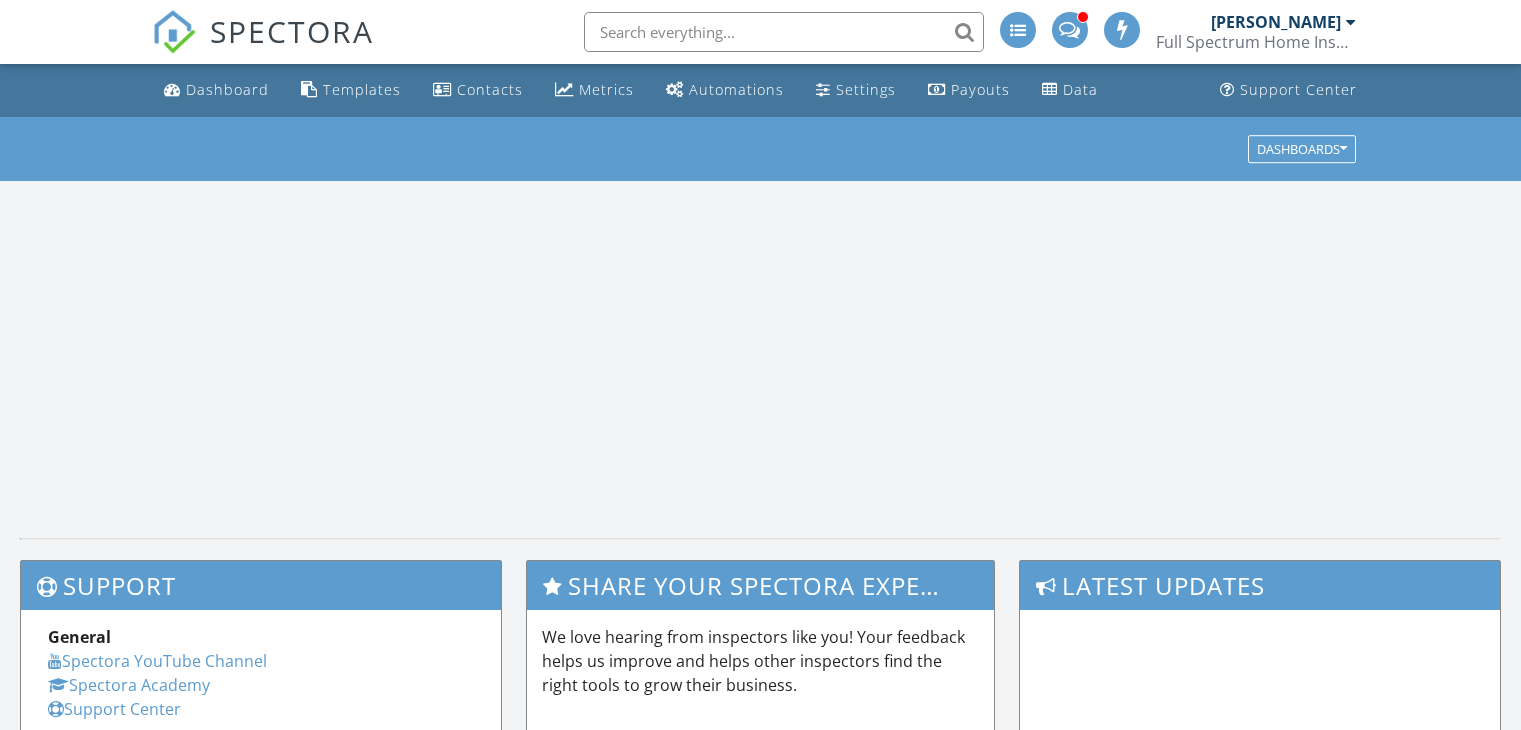 scroll, scrollTop: 0, scrollLeft: 0, axis: both 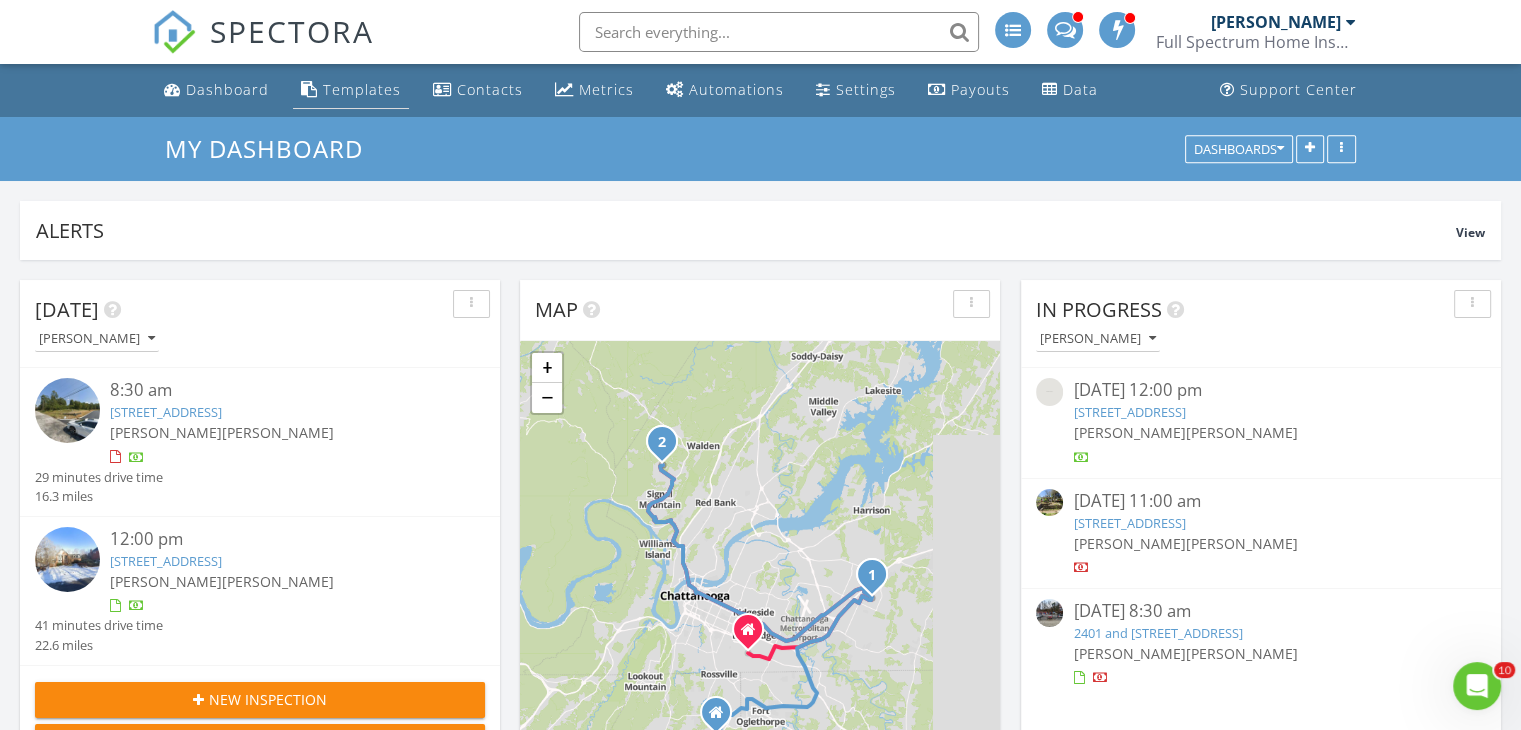 click on "Templates" at bounding box center (362, 89) 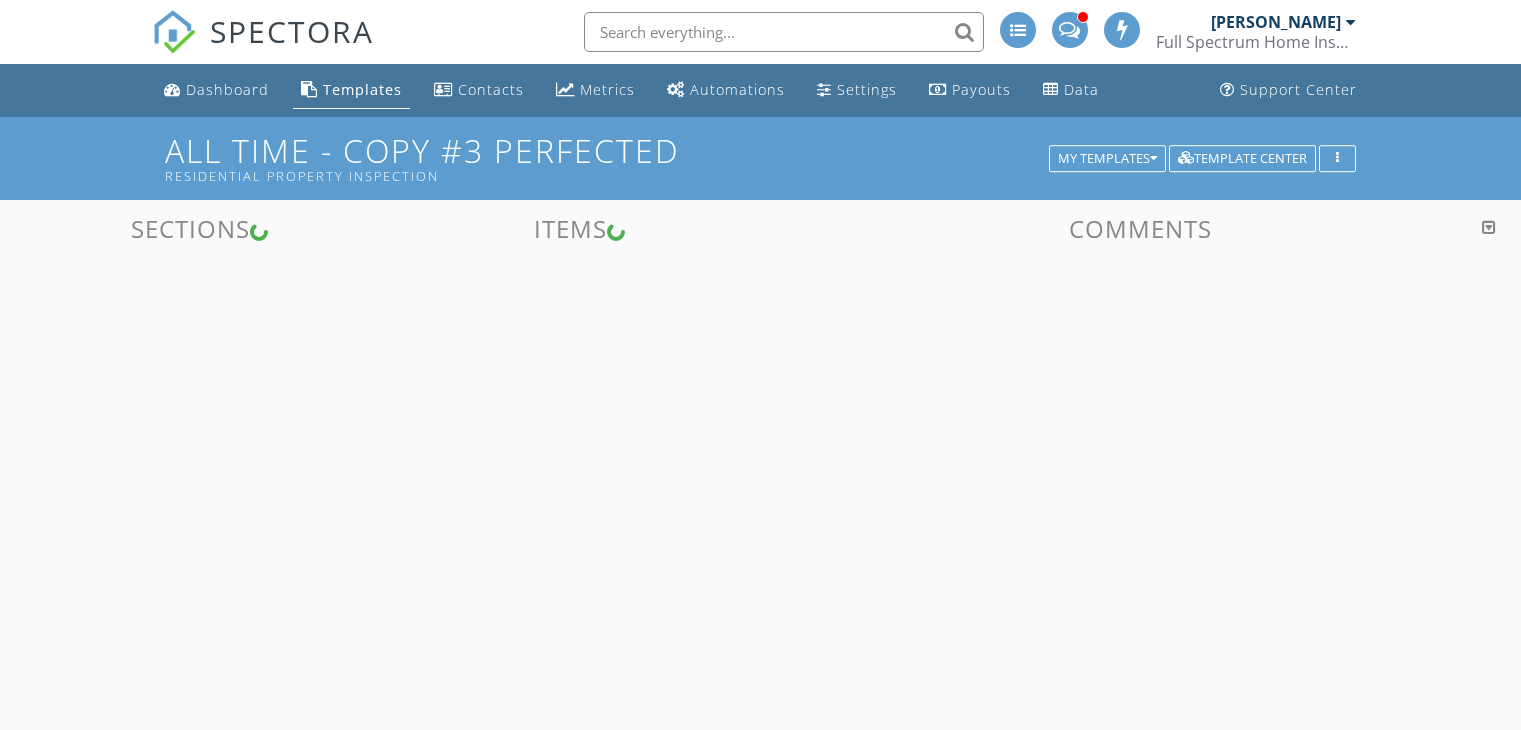 scroll, scrollTop: 0, scrollLeft: 0, axis: both 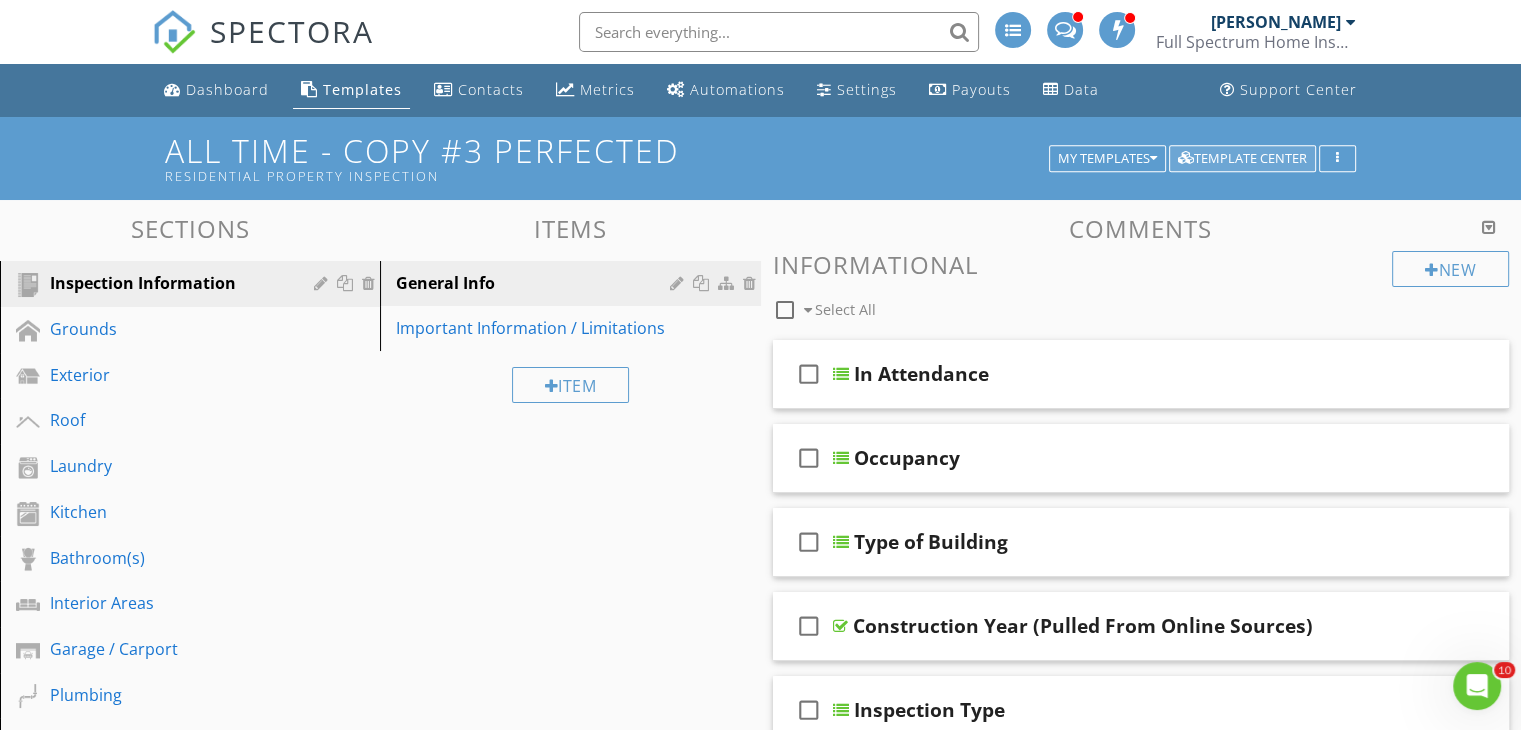 click on "Template Center" at bounding box center [1242, 159] 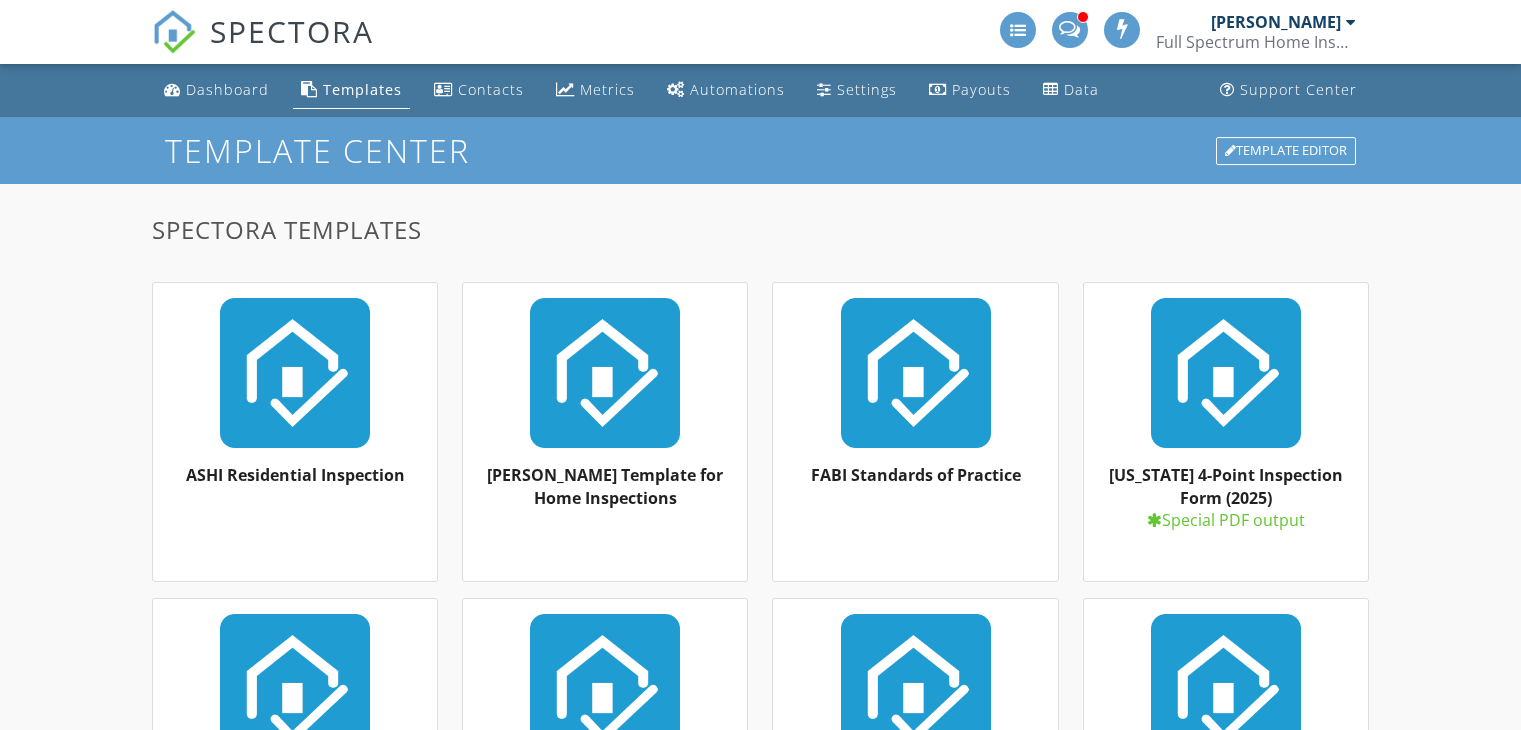 scroll, scrollTop: 0, scrollLeft: 0, axis: both 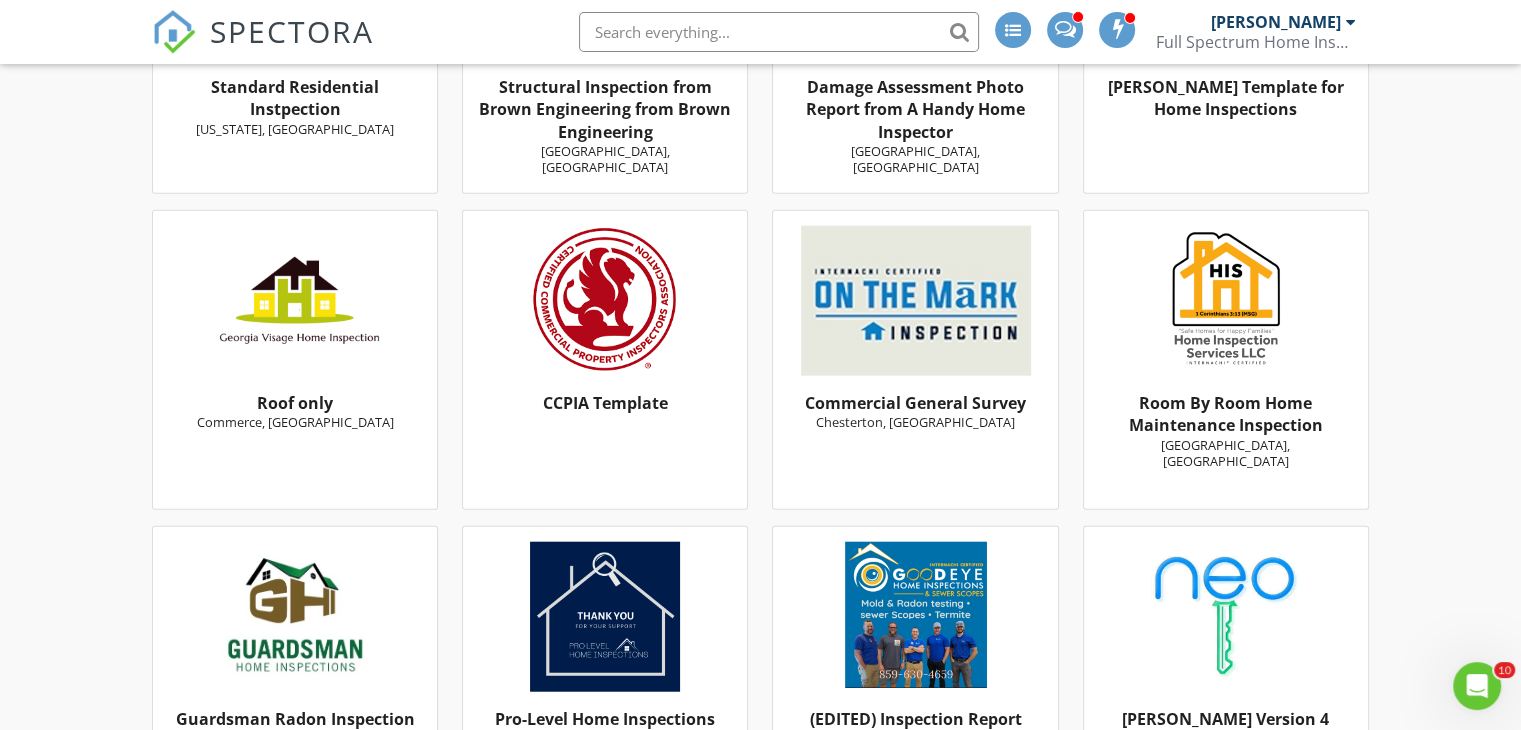 click on "CCPIA Template" at bounding box center [605, 403] 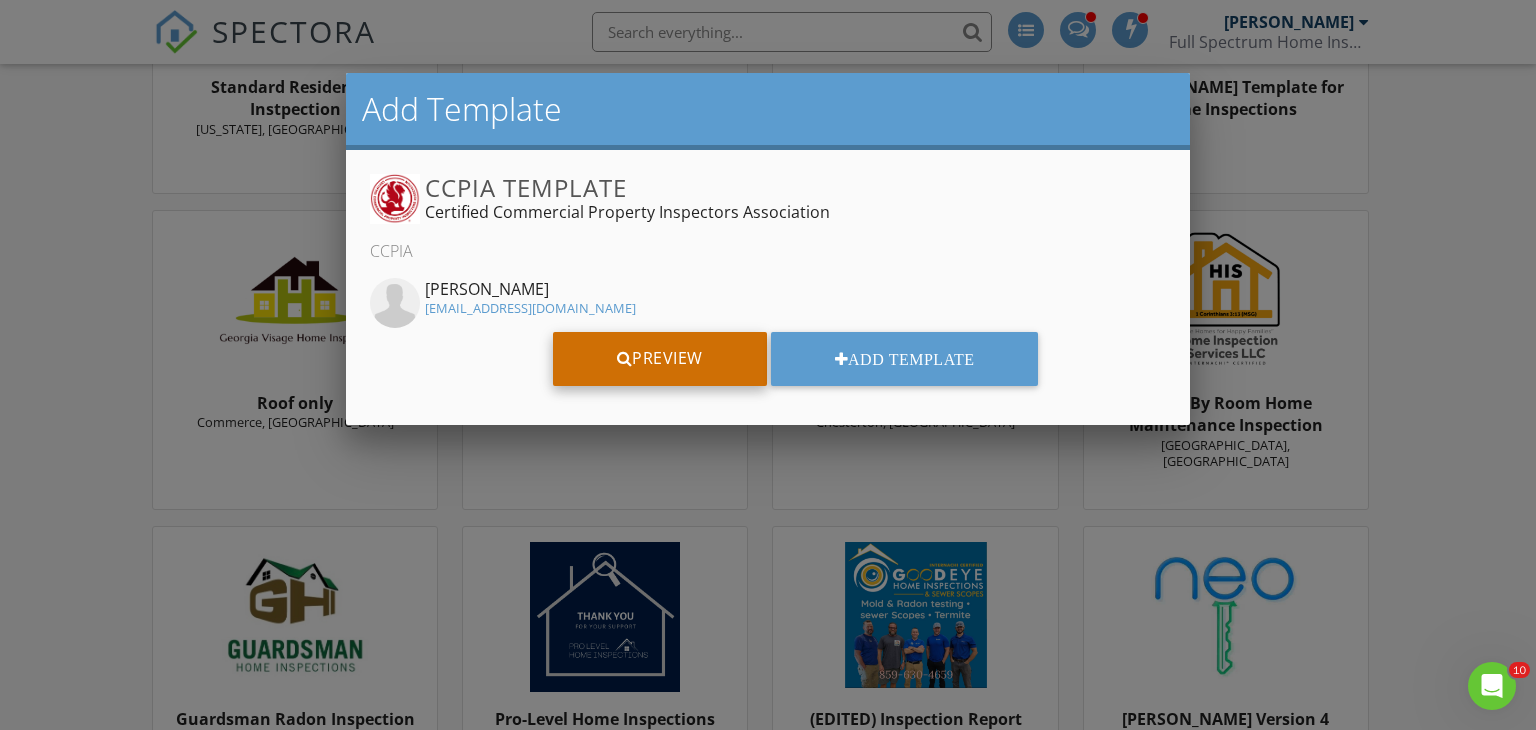 click on "Preview" at bounding box center [660, 359] 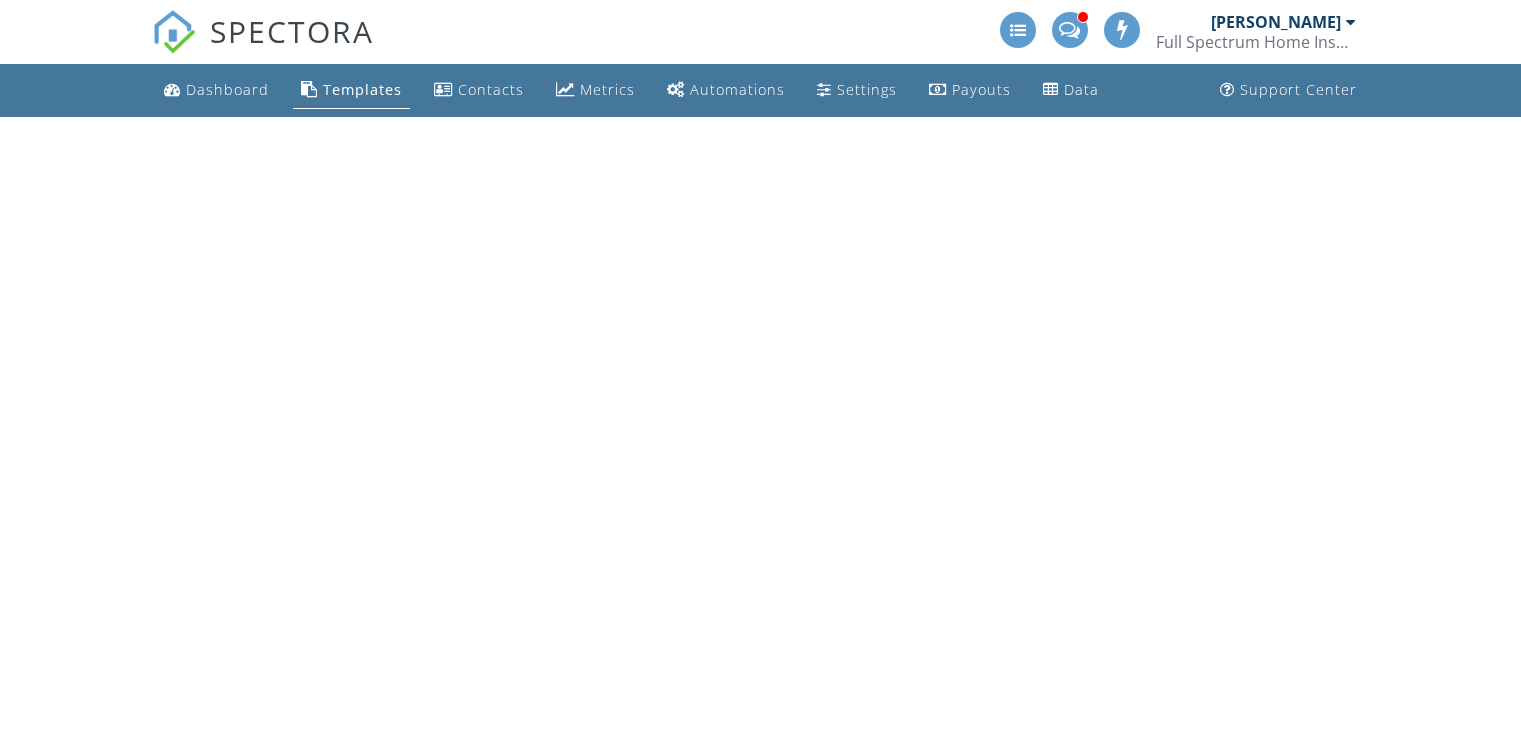 scroll, scrollTop: 0, scrollLeft: 0, axis: both 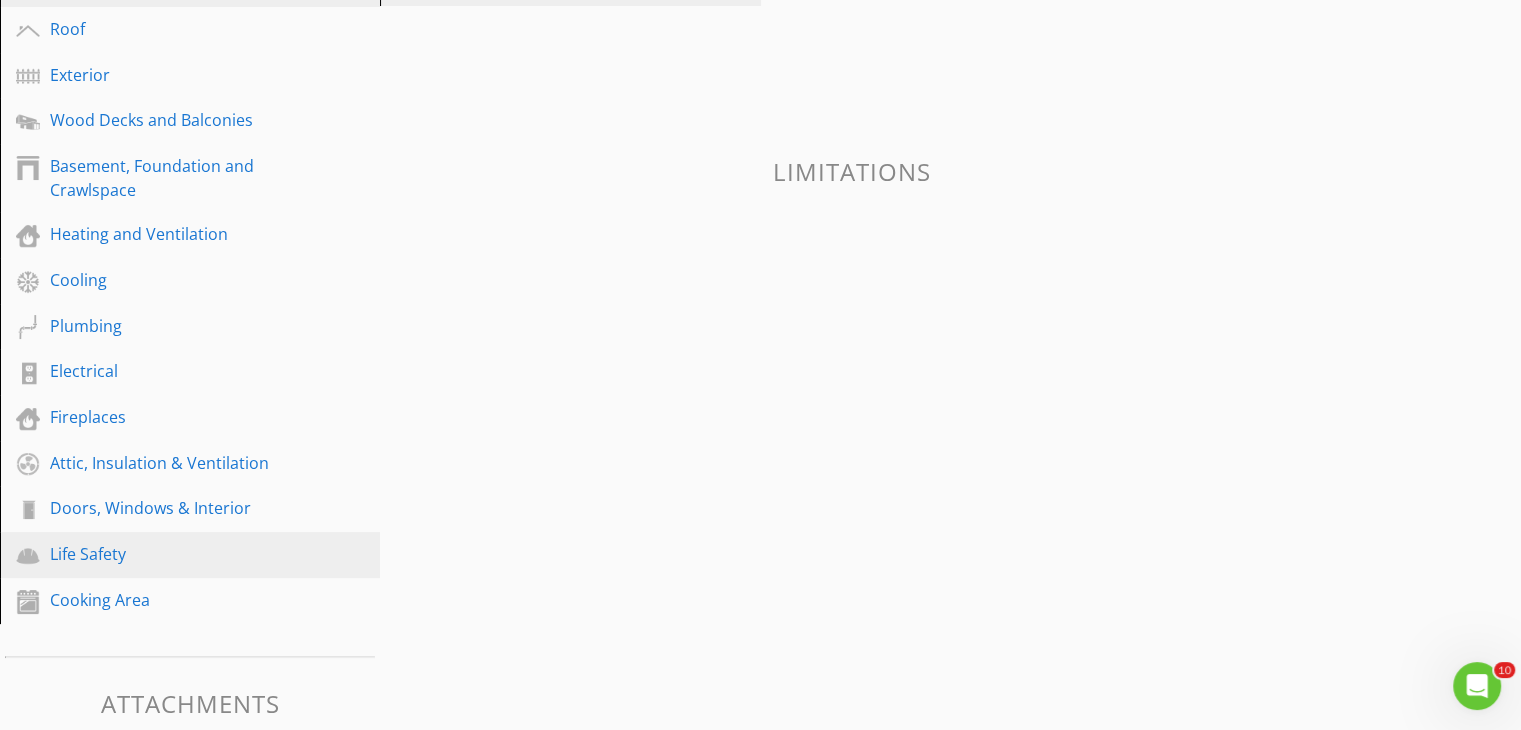 click on "Life Safety" at bounding box center [167, 554] 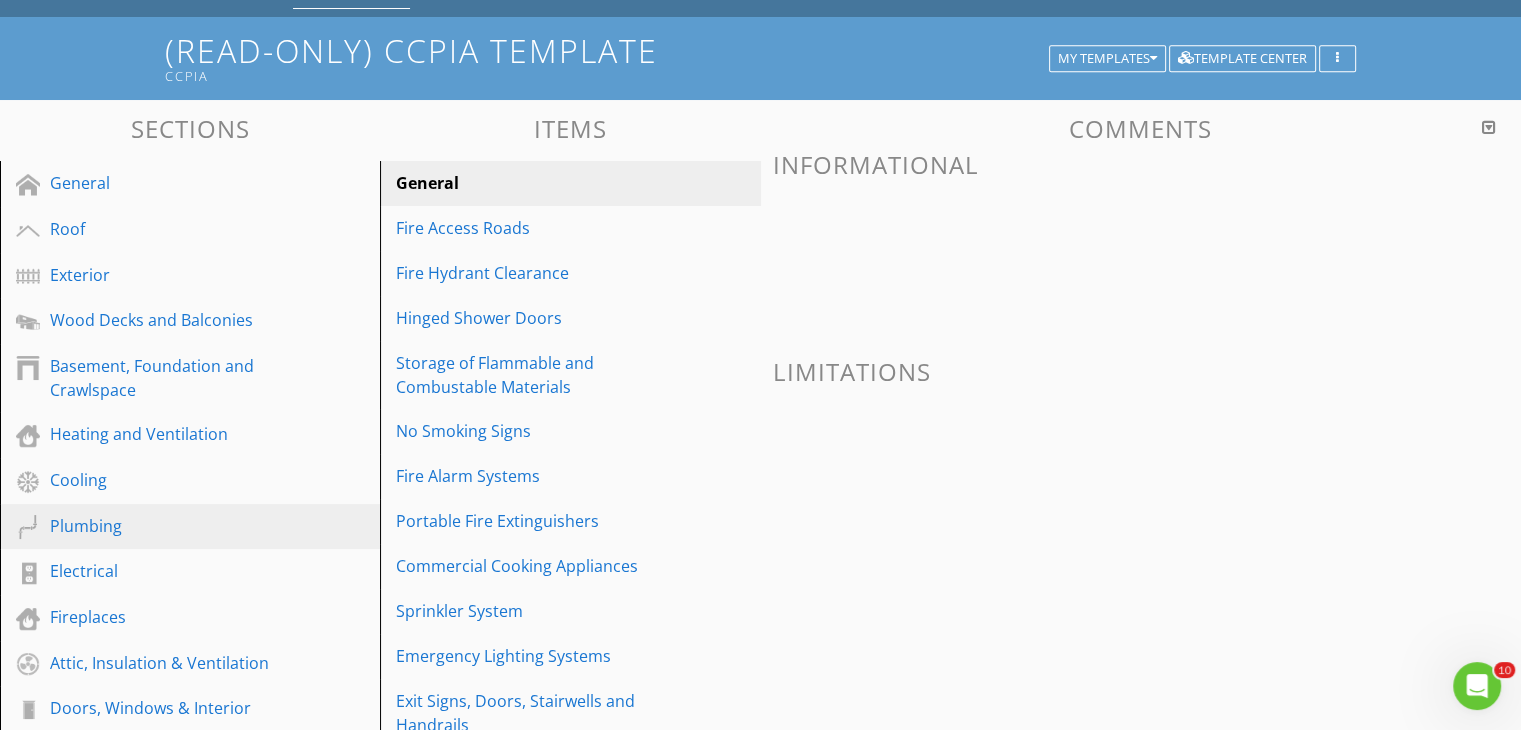scroll, scrollTop: 0, scrollLeft: 0, axis: both 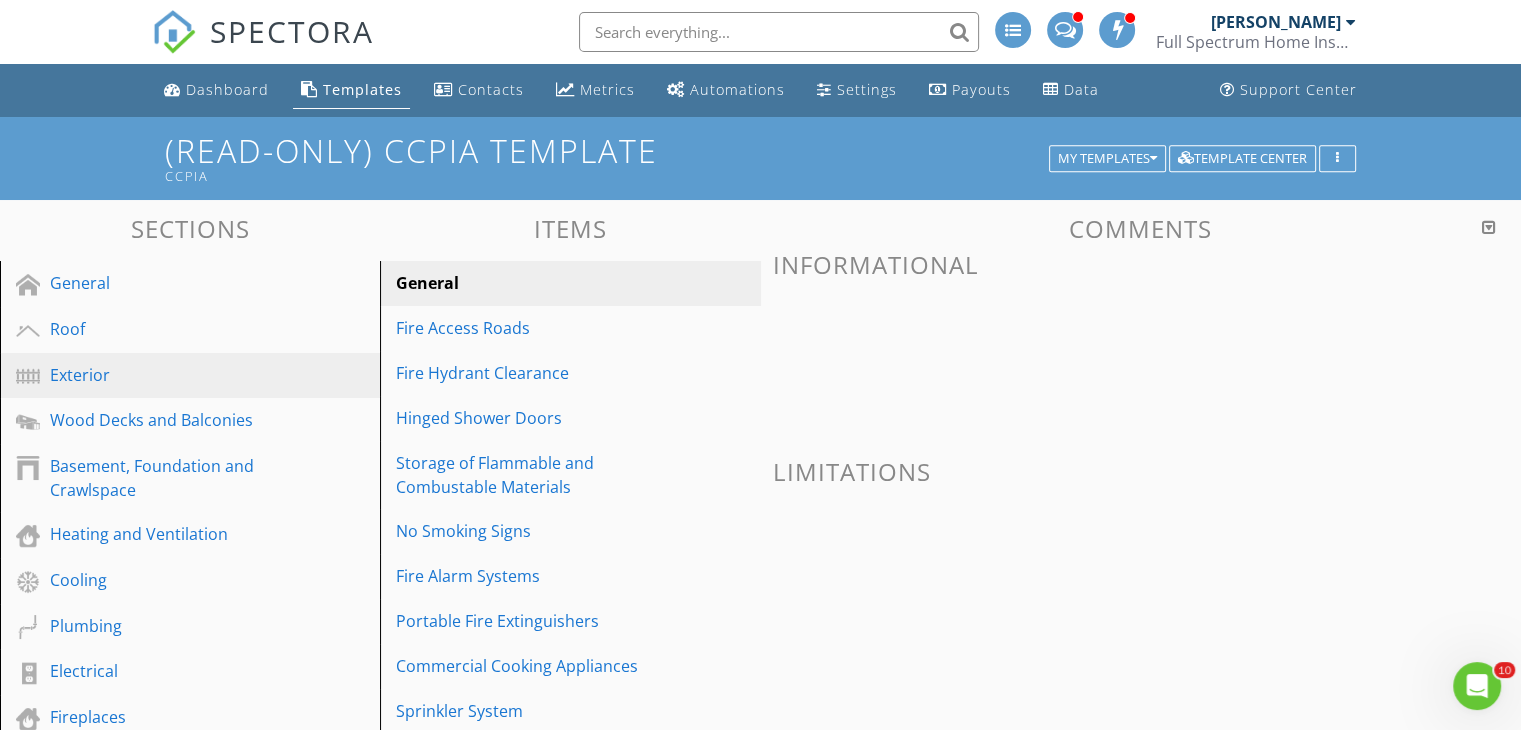 click on "Exterior" at bounding box center (167, 375) 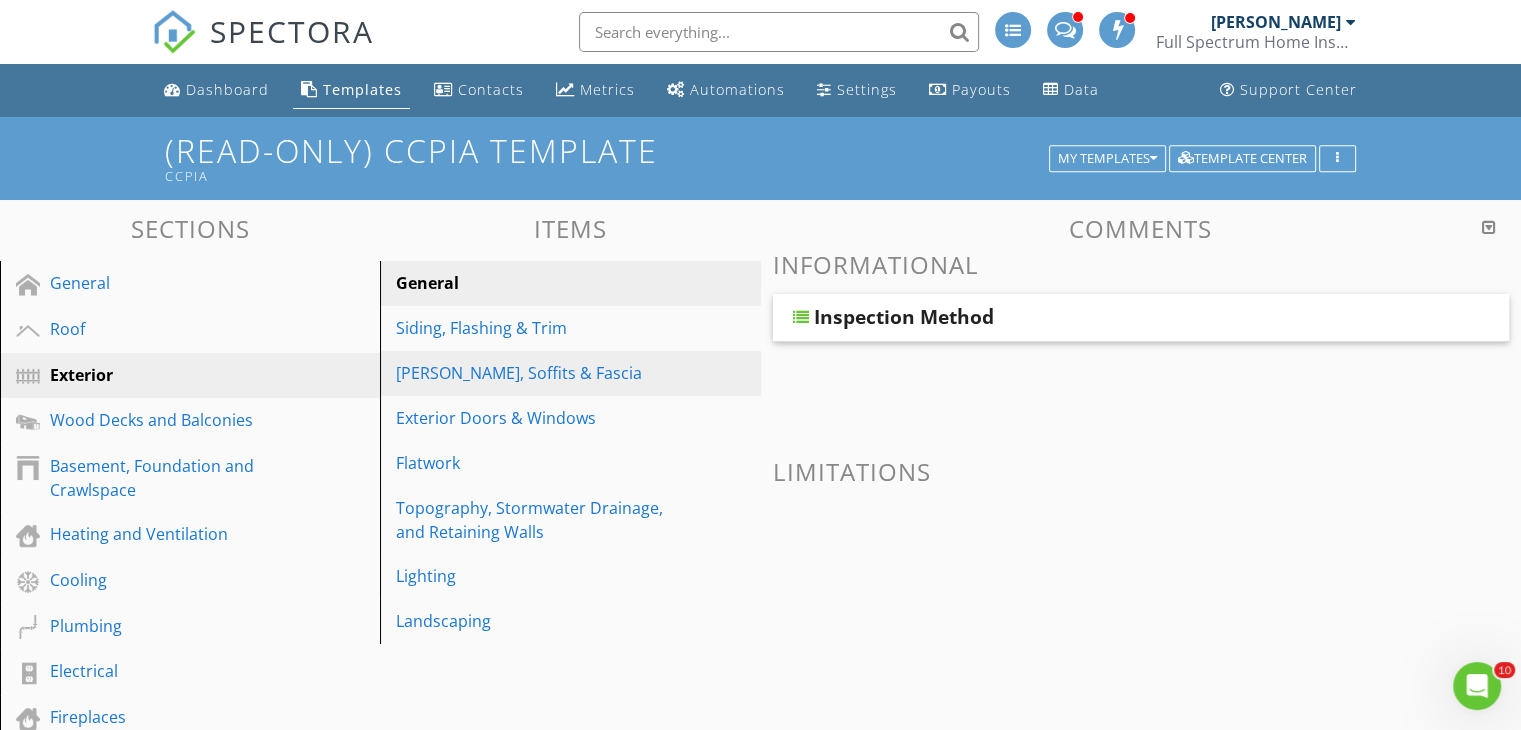 click on "Eaves, Soffits & Fascia" at bounding box center (535, 373) 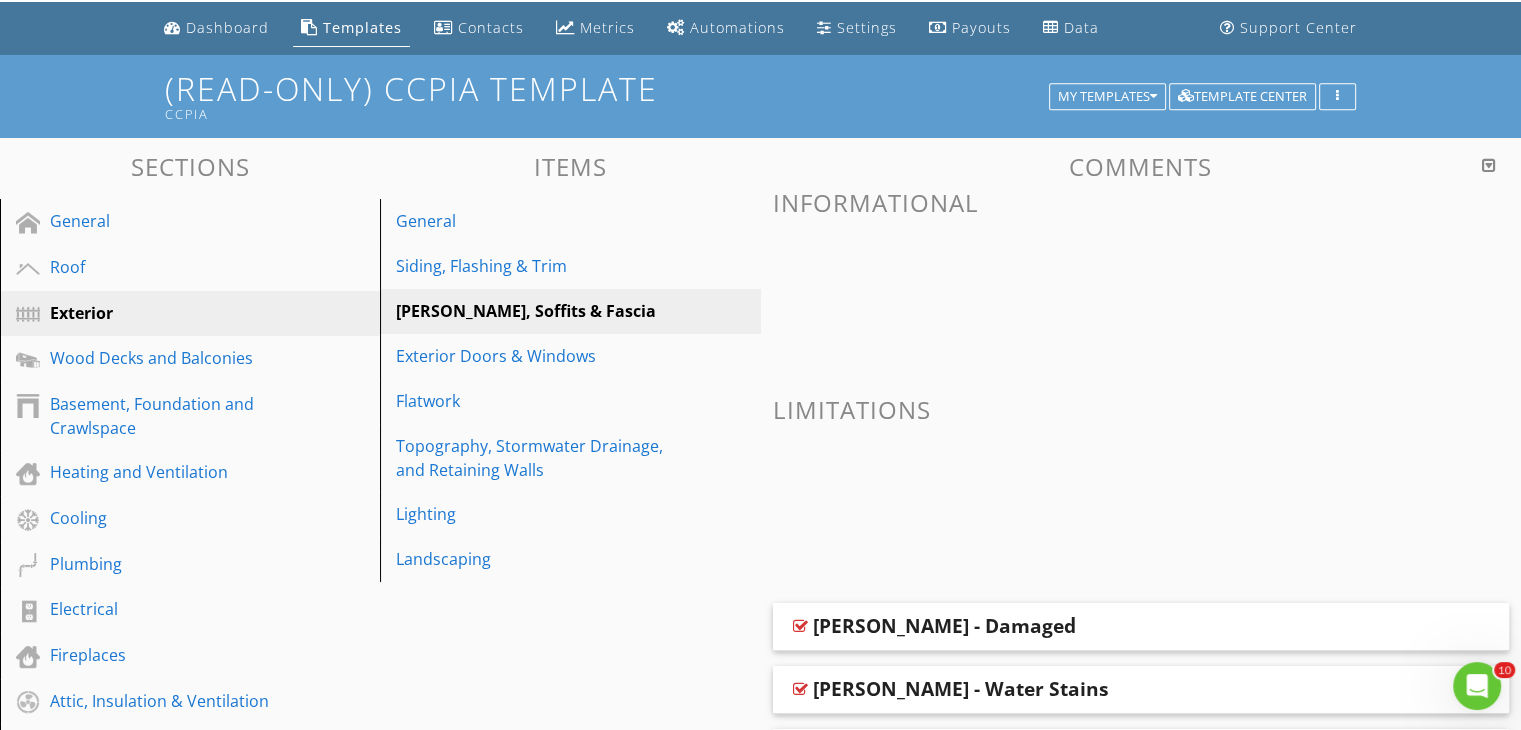 scroll, scrollTop: 0, scrollLeft: 0, axis: both 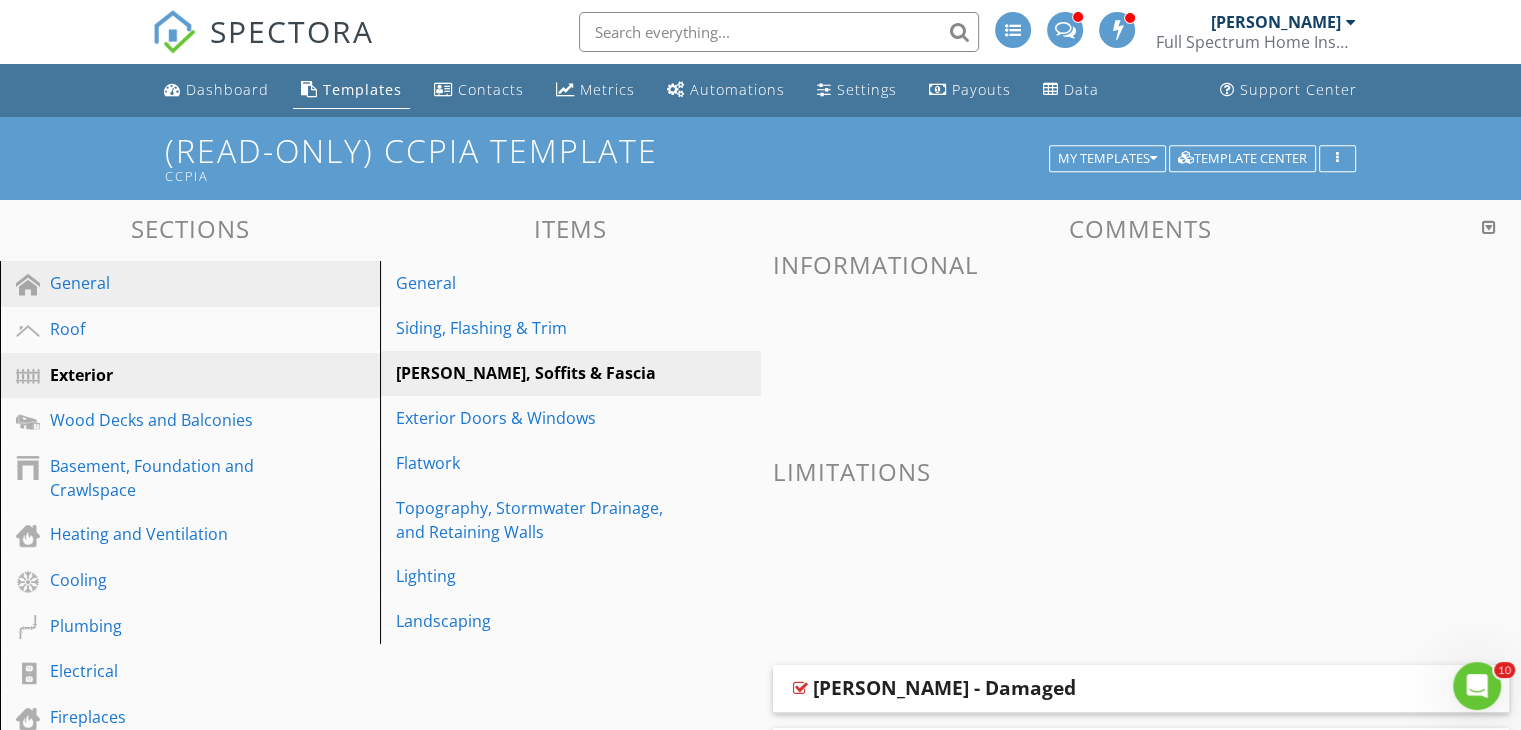 click on "General" at bounding box center [167, 283] 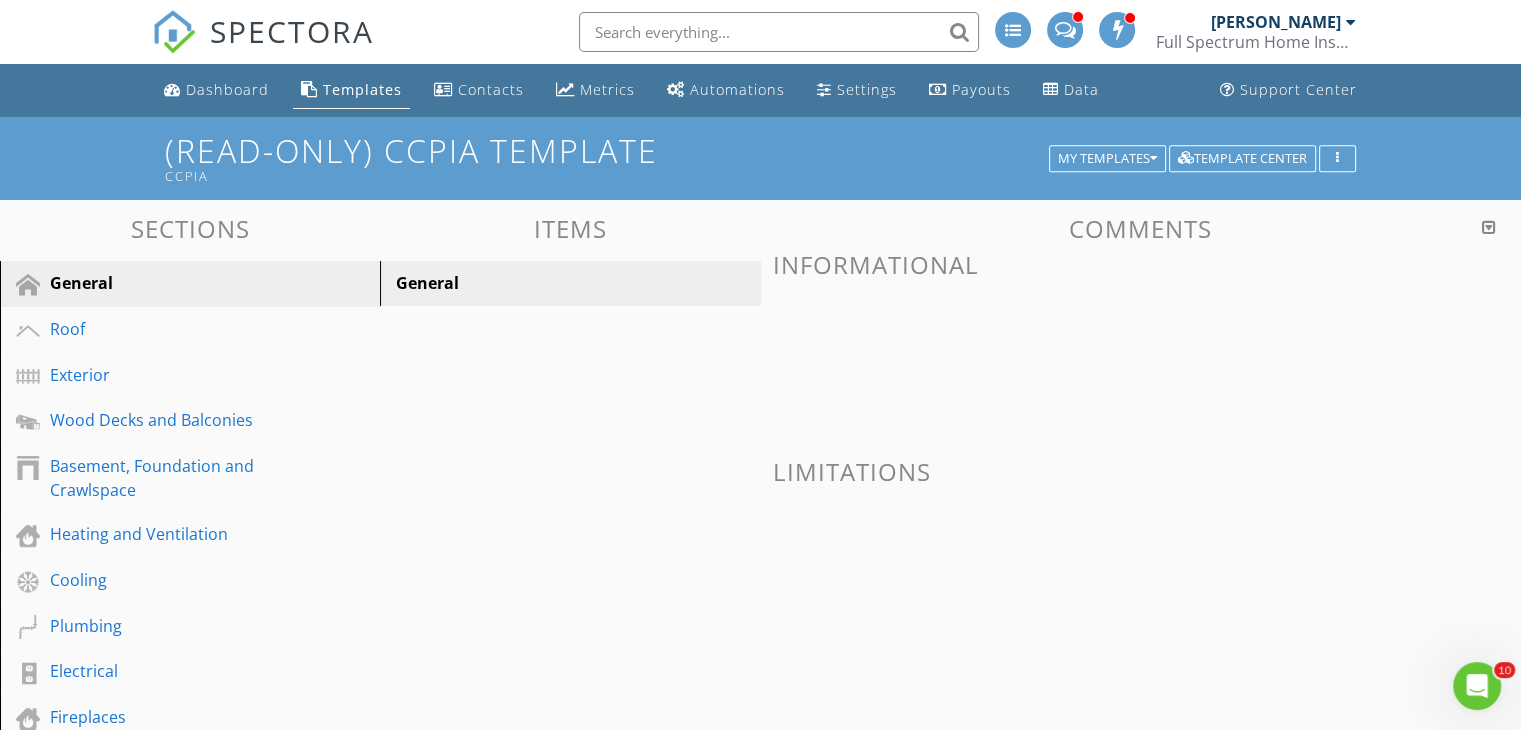 click on "General" at bounding box center [535, 283] 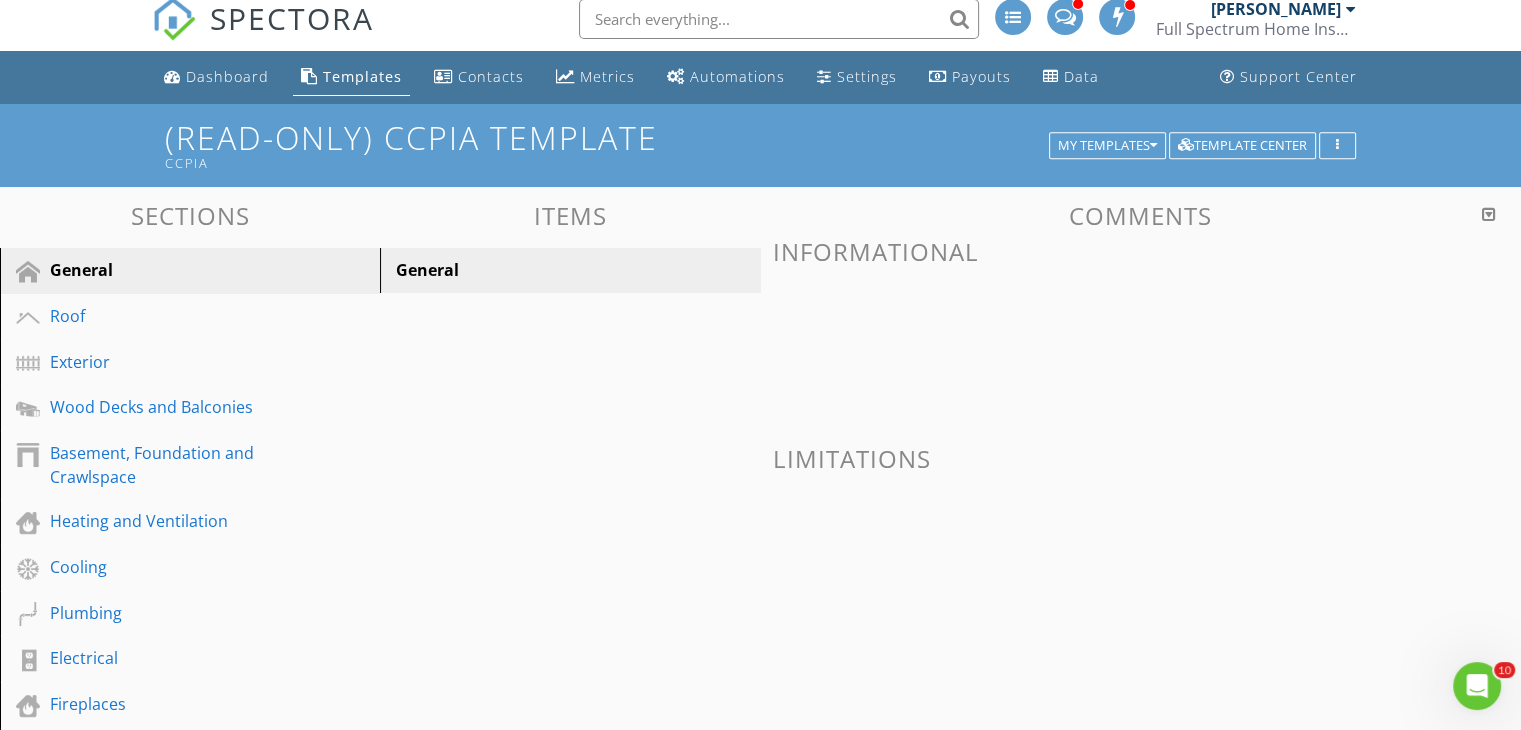 scroll, scrollTop: 0, scrollLeft: 0, axis: both 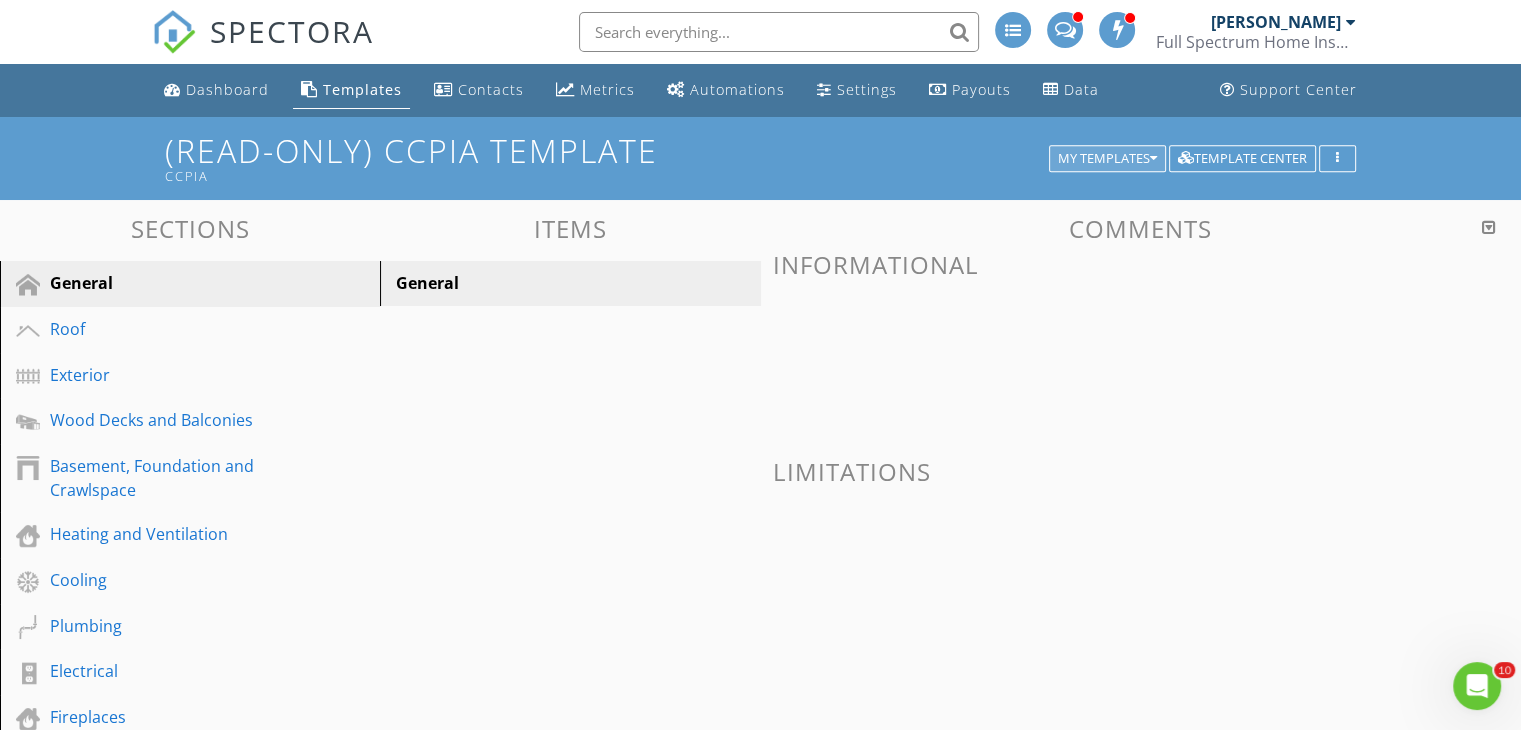 click on "My Templates" at bounding box center (1107, 159) 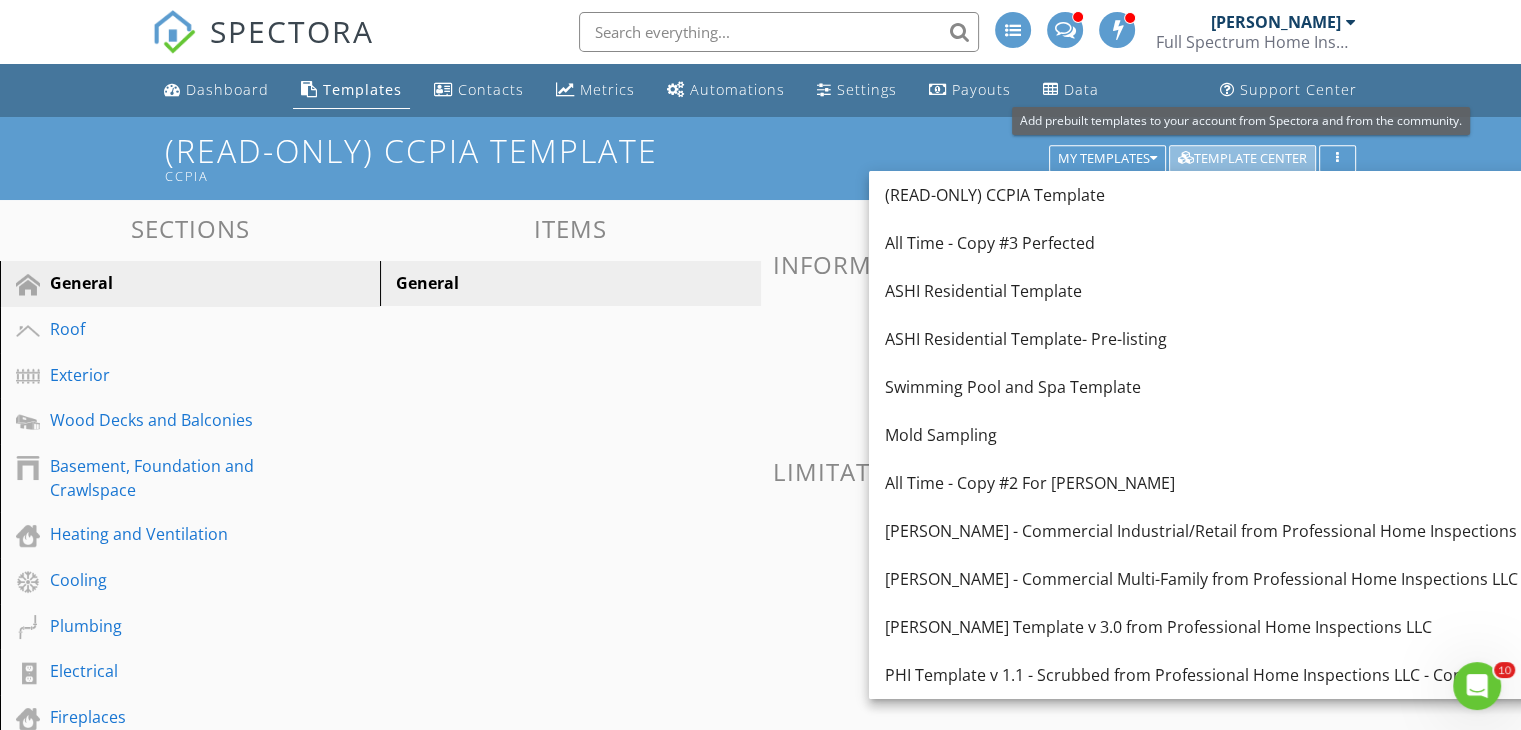 click on "Template Center" at bounding box center (1242, 159) 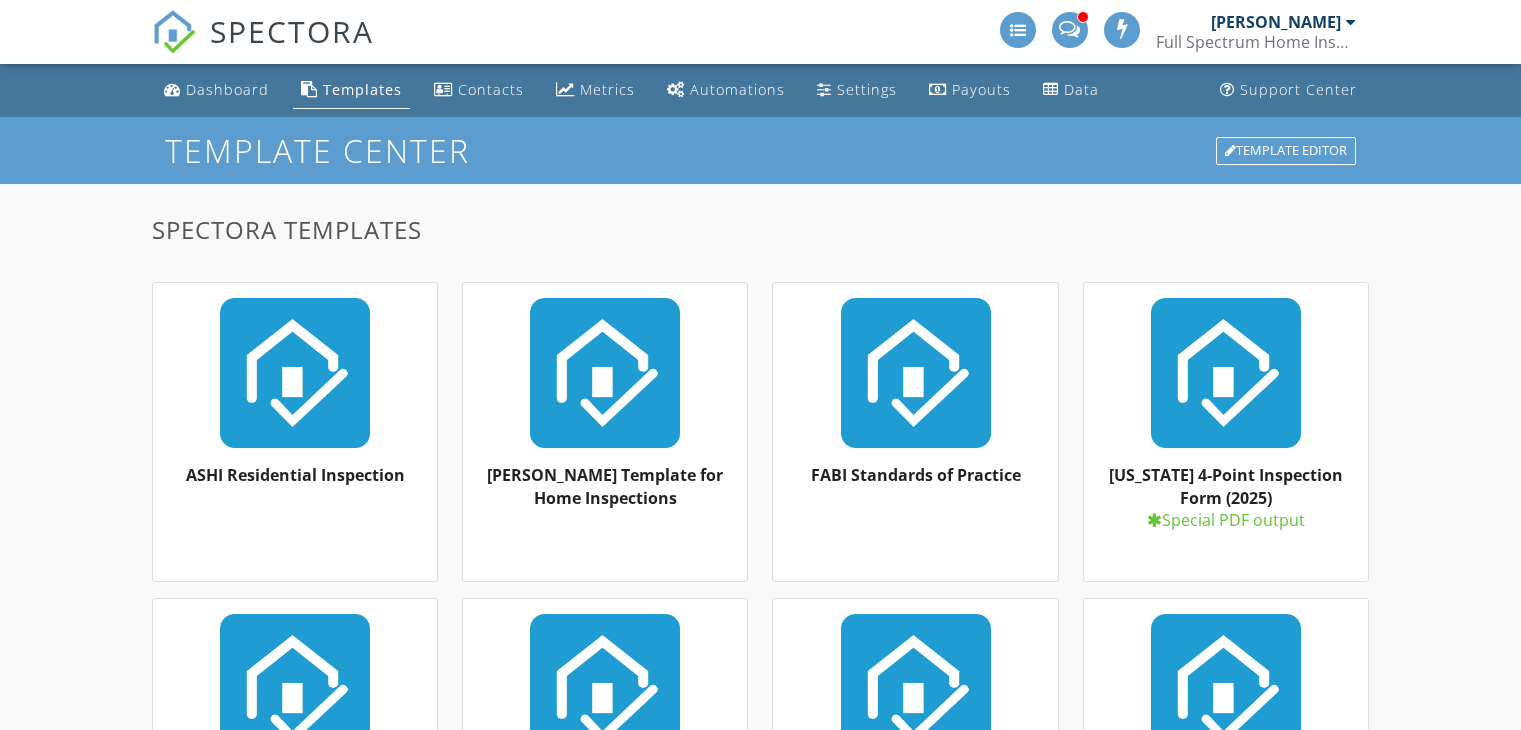 scroll, scrollTop: 0, scrollLeft: 0, axis: both 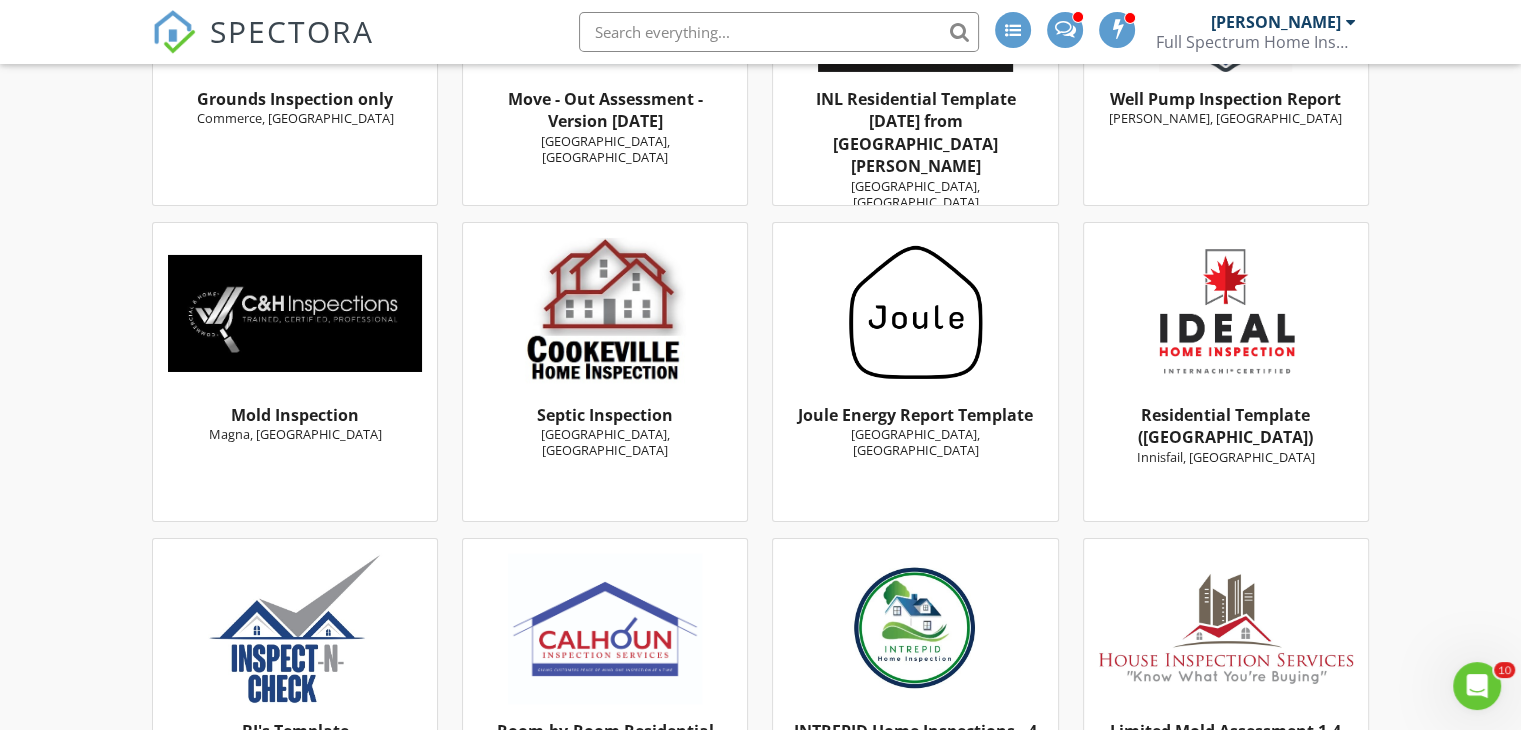 click at bounding box center [605, 313] 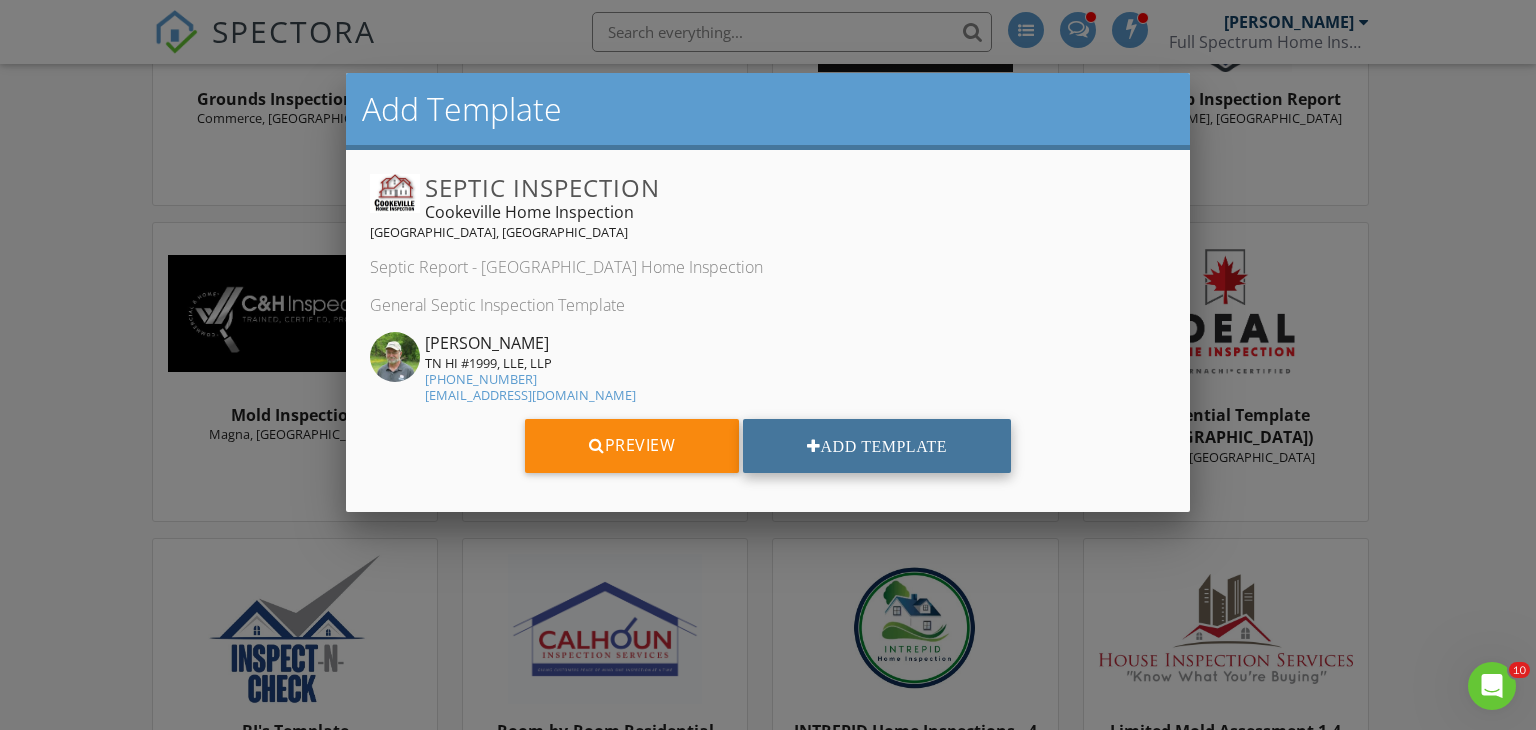 click on "Add Template" at bounding box center [877, 446] 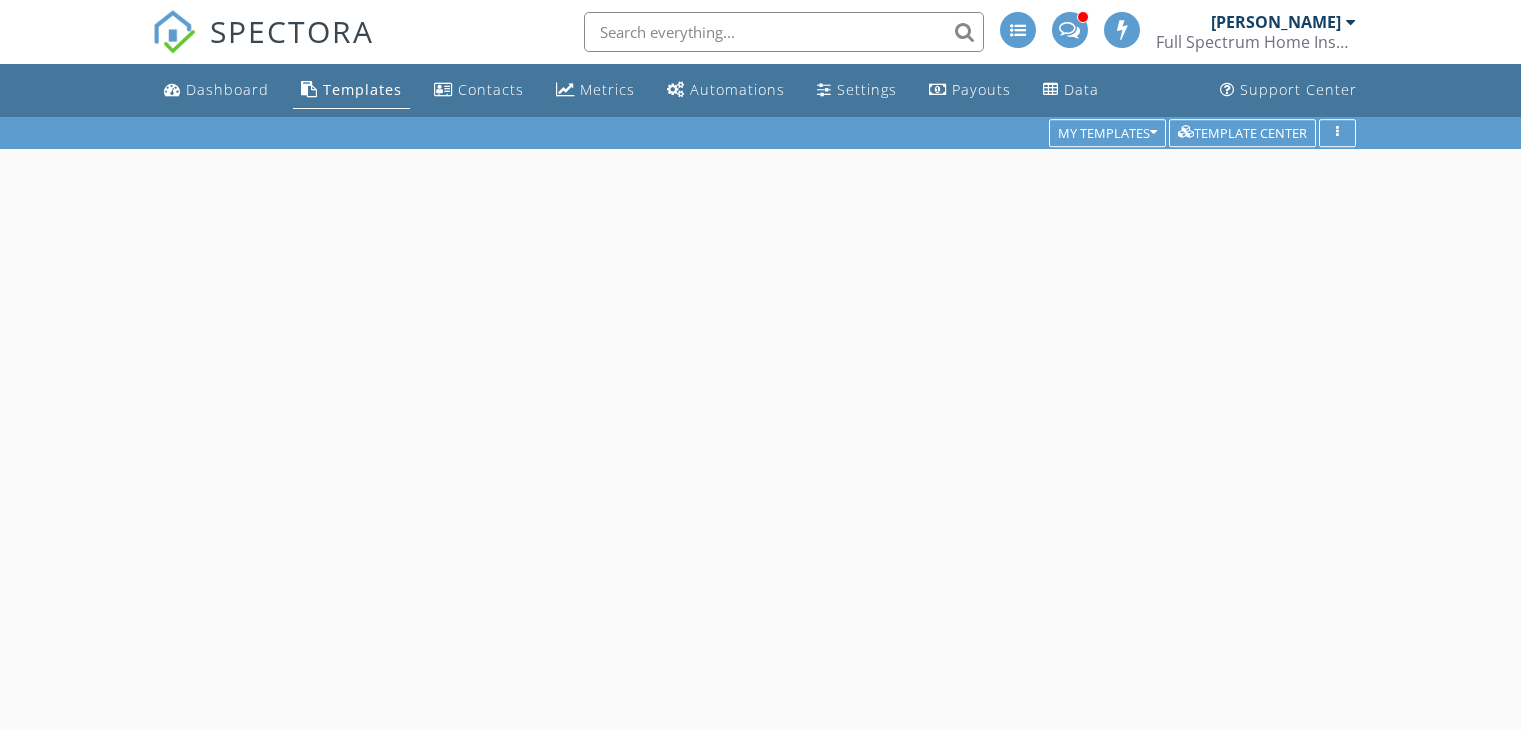 scroll, scrollTop: 0, scrollLeft: 0, axis: both 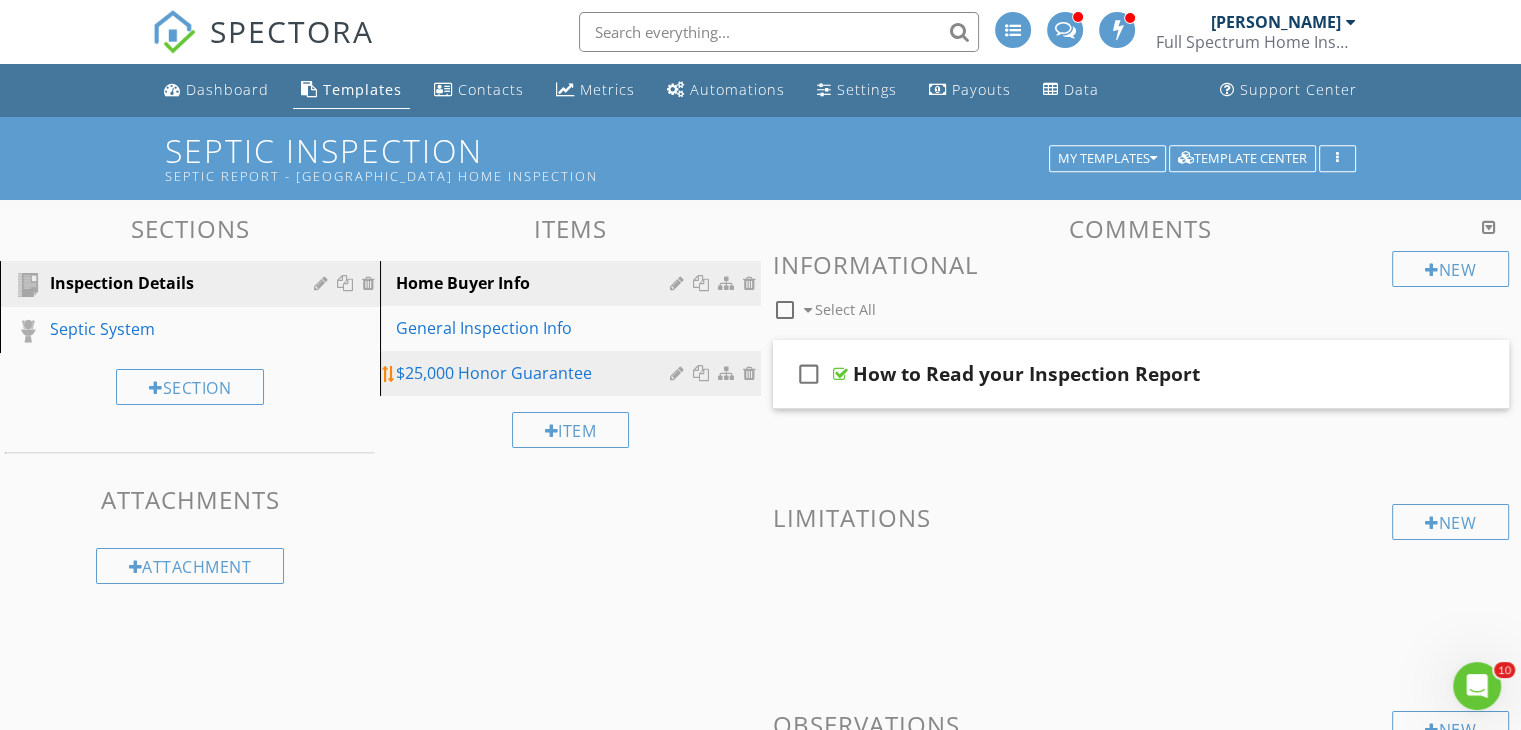 click on "$25,000 Honor Guarantee" at bounding box center (535, 373) 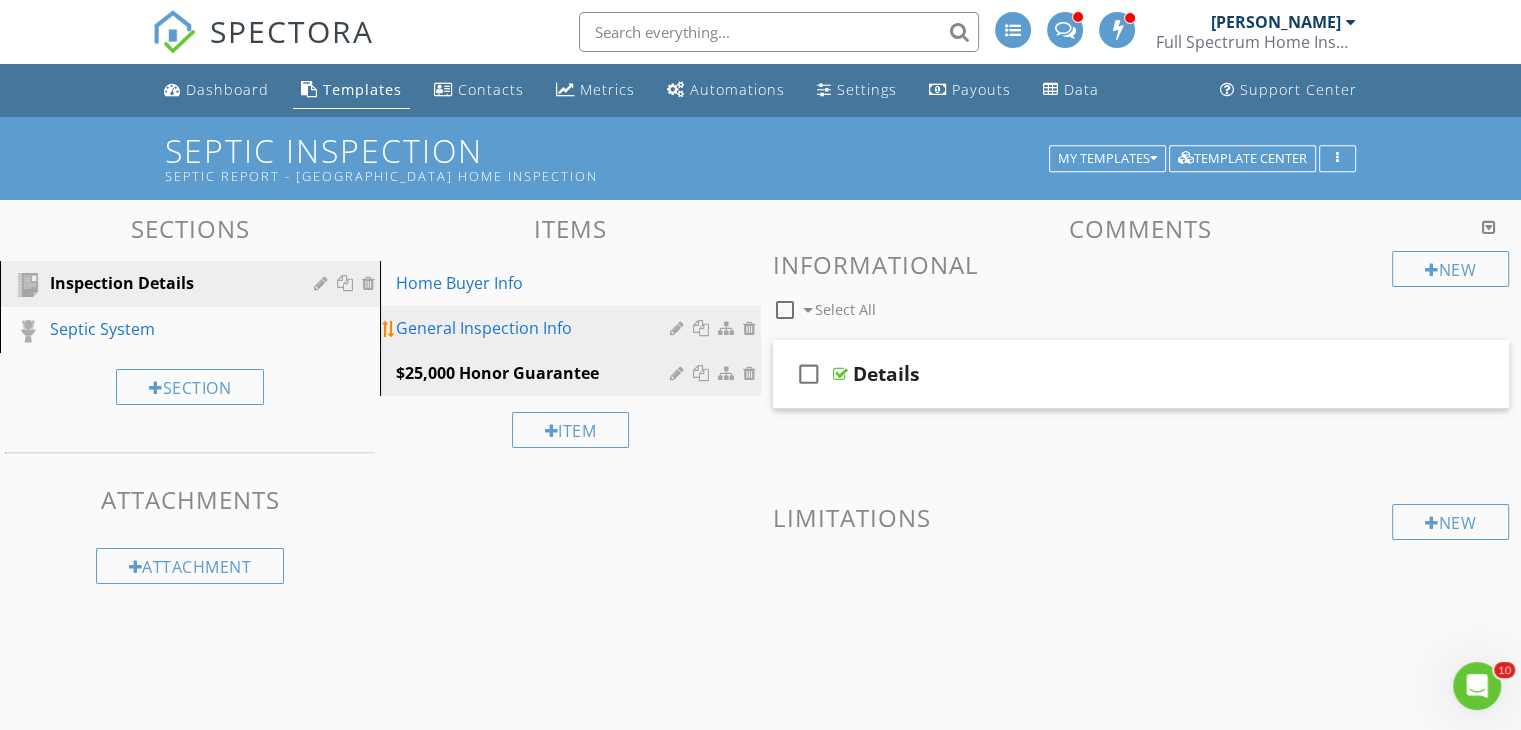 click on "General Inspection Info" at bounding box center [573, 328] 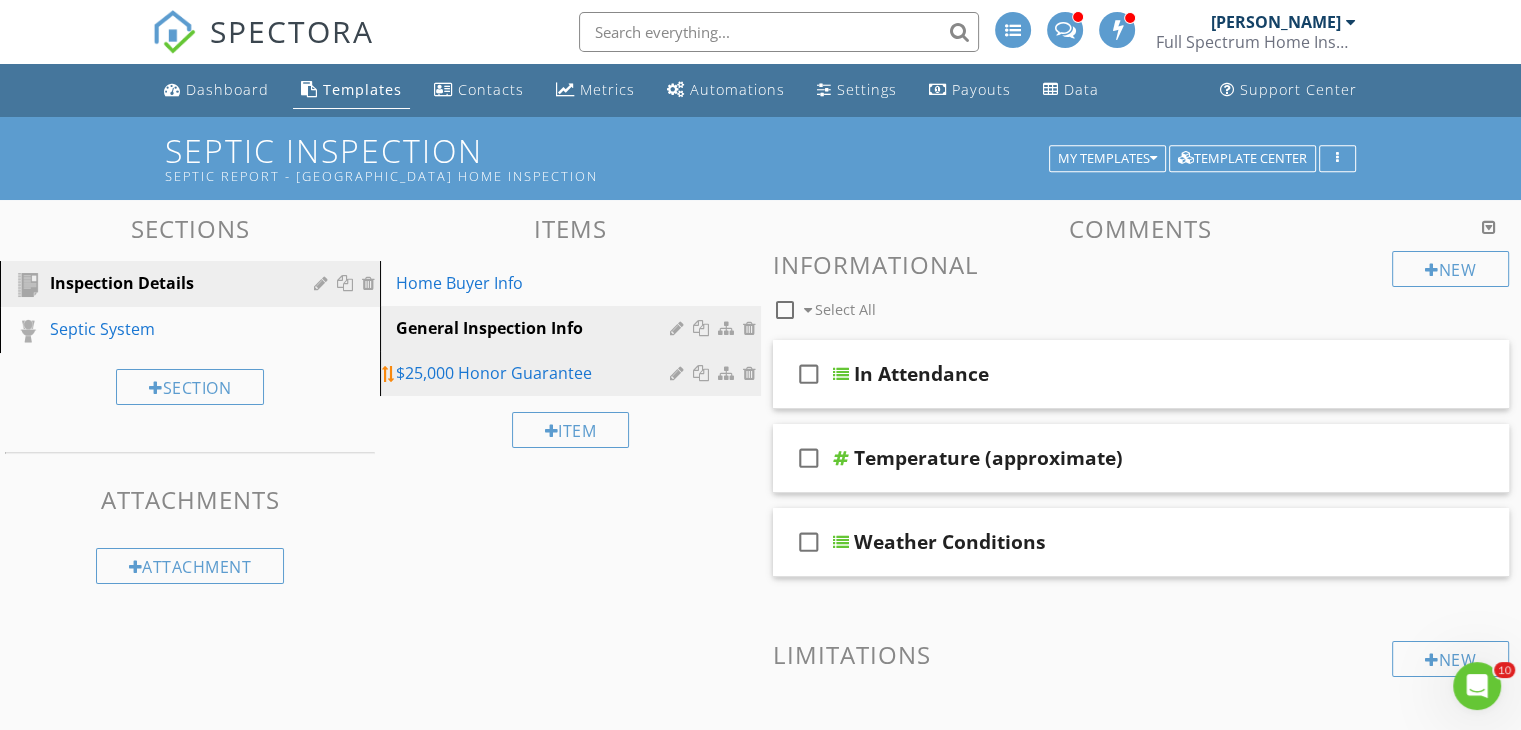 click on "$25,000 Honor Guarantee" at bounding box center [535, 373] 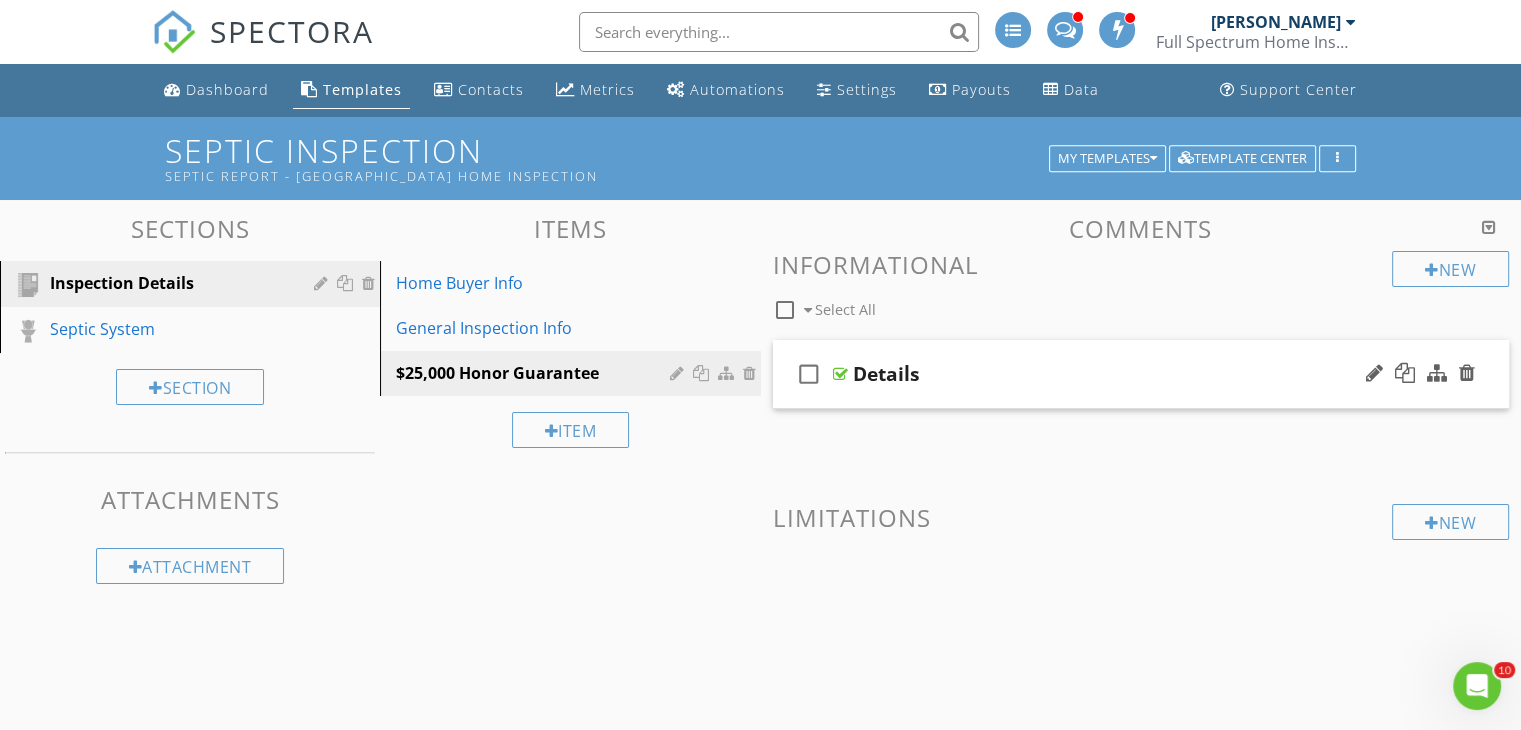 click on "Details" at bounding box center (1114, 374) 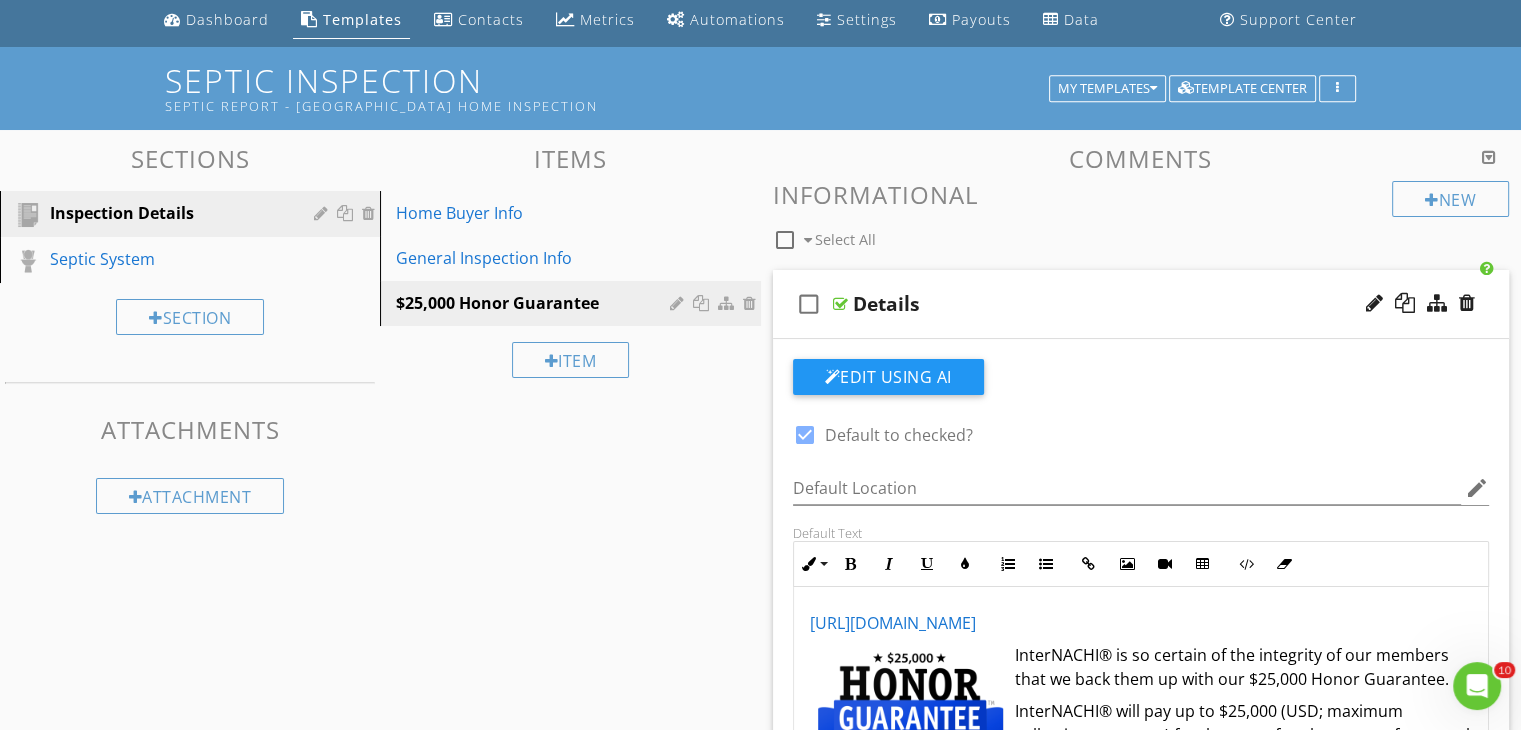 scroll, scrollTop: 0, scrollLeft: 0, axis: both 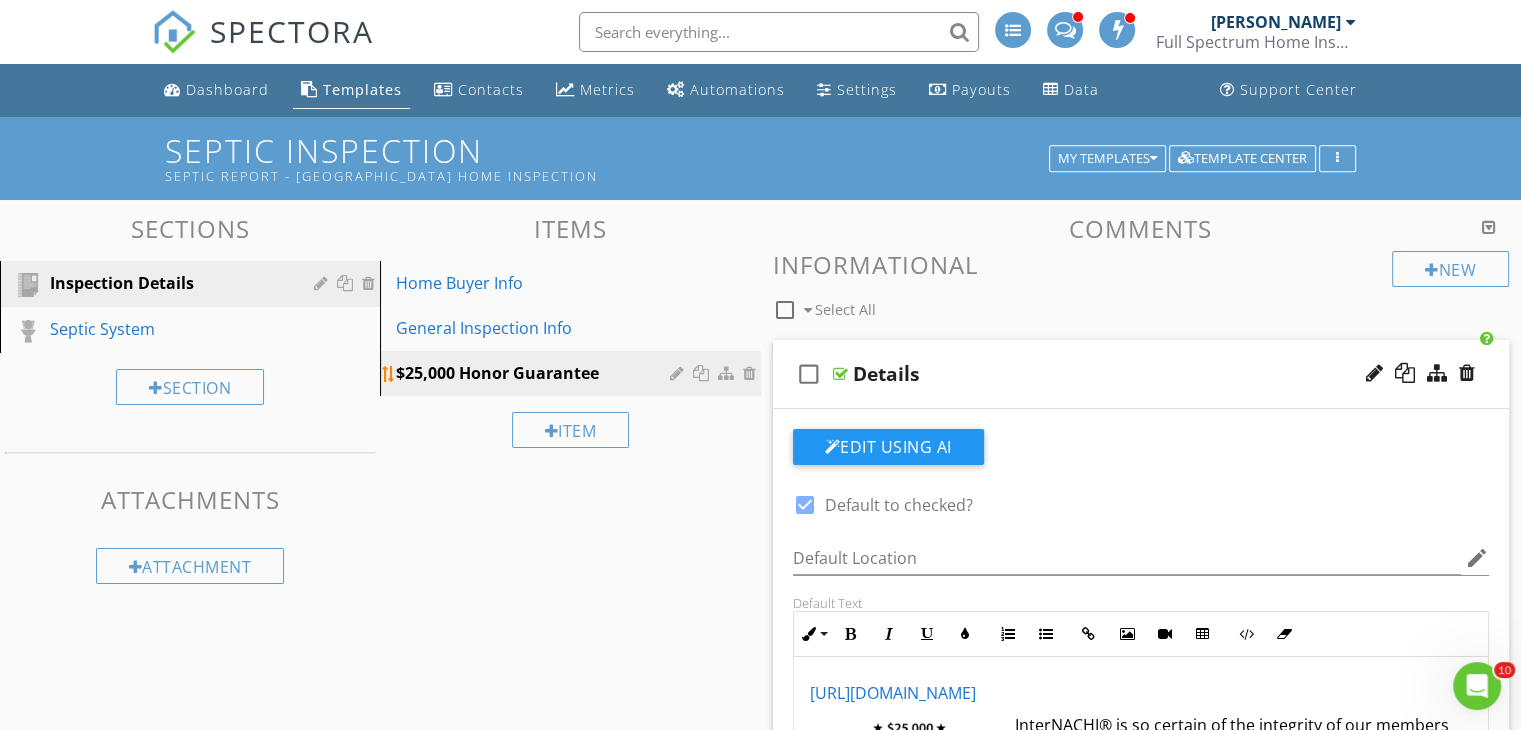 click at bounding box center [752, 373] 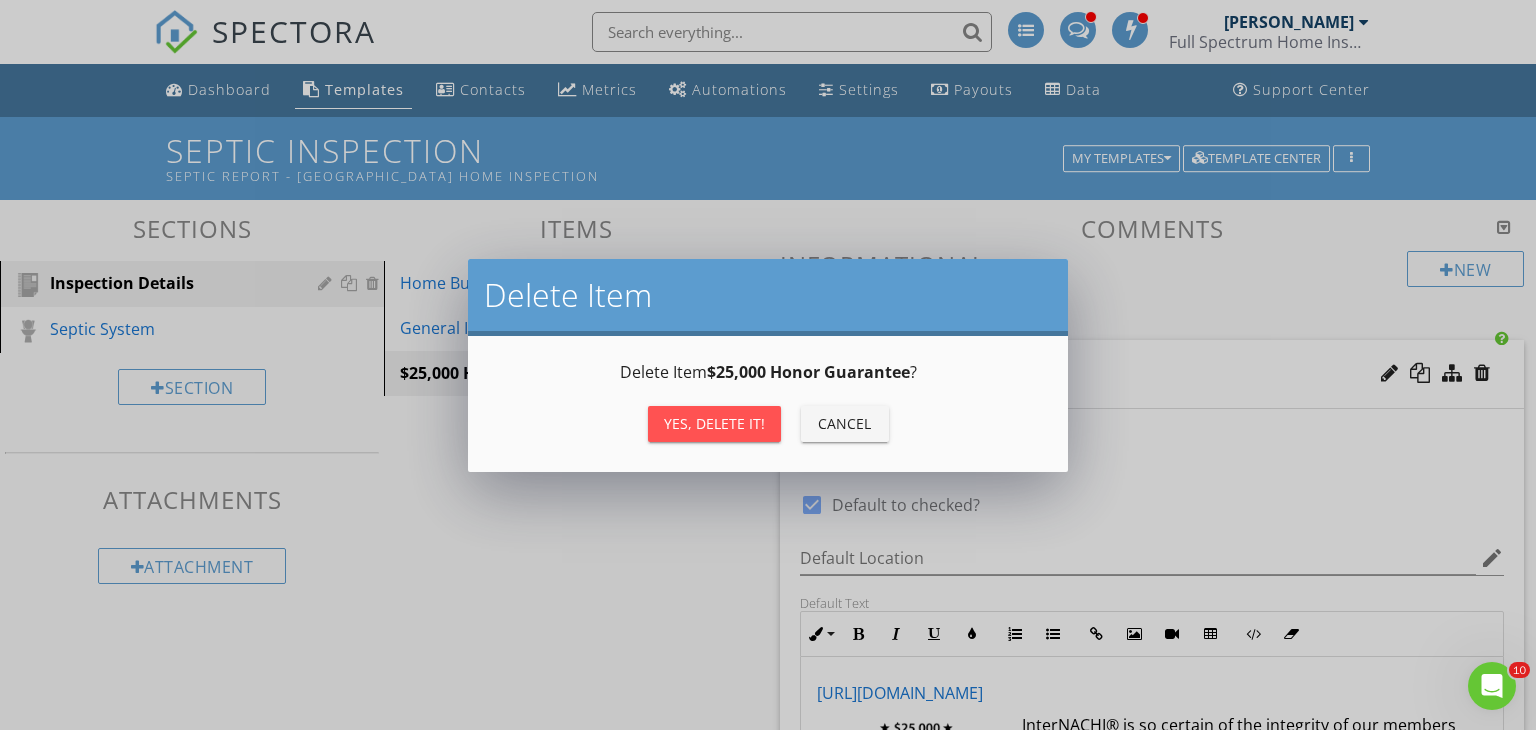 click on "Yes, Delete it!" at bounding box center (714, 423) 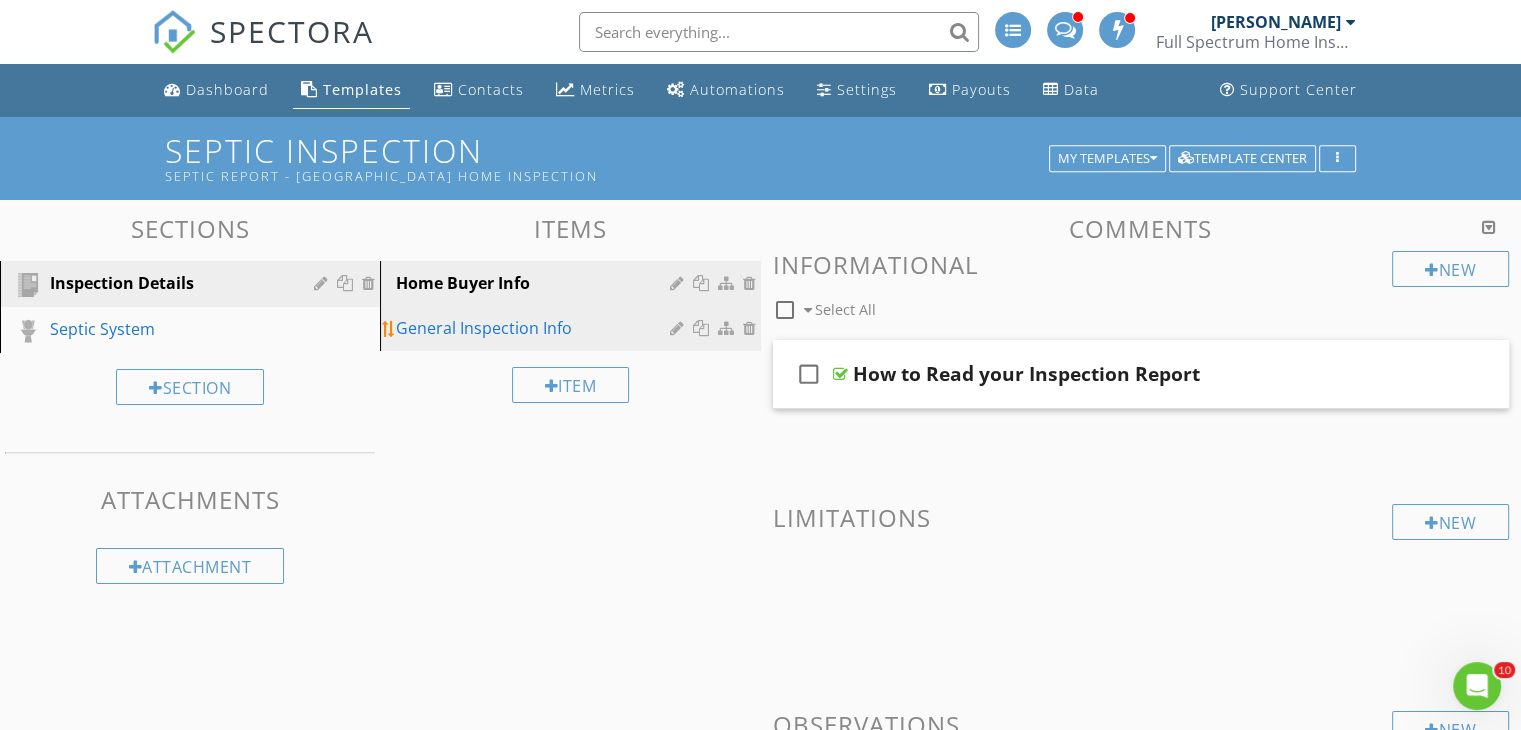 click on "General Inspection Info" at bounding box center [535, 328] 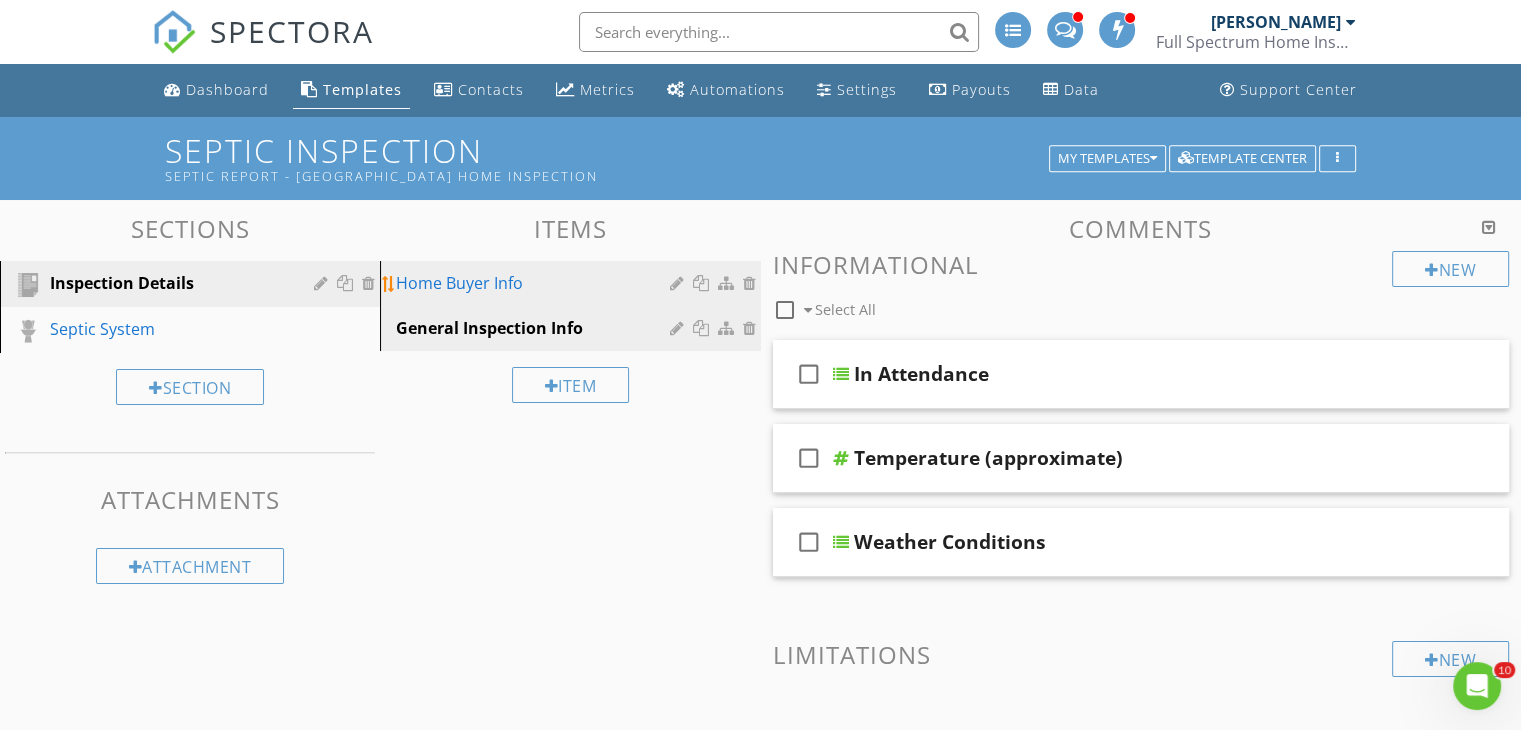 click on "Home Buyer Info" at bounding box center [535, 283] 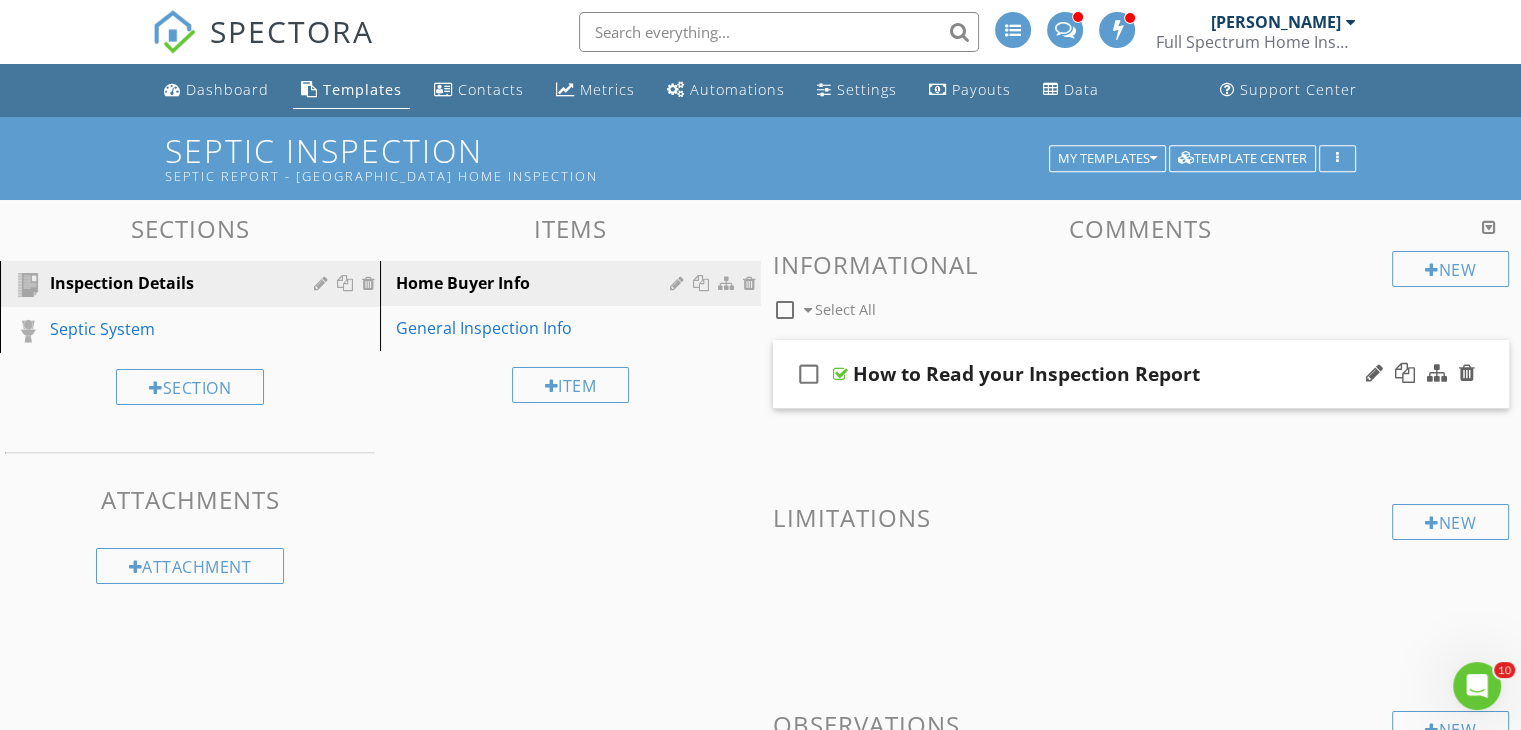 click on "How to Read your Inspection Report" at bounding box center (1026, 374) 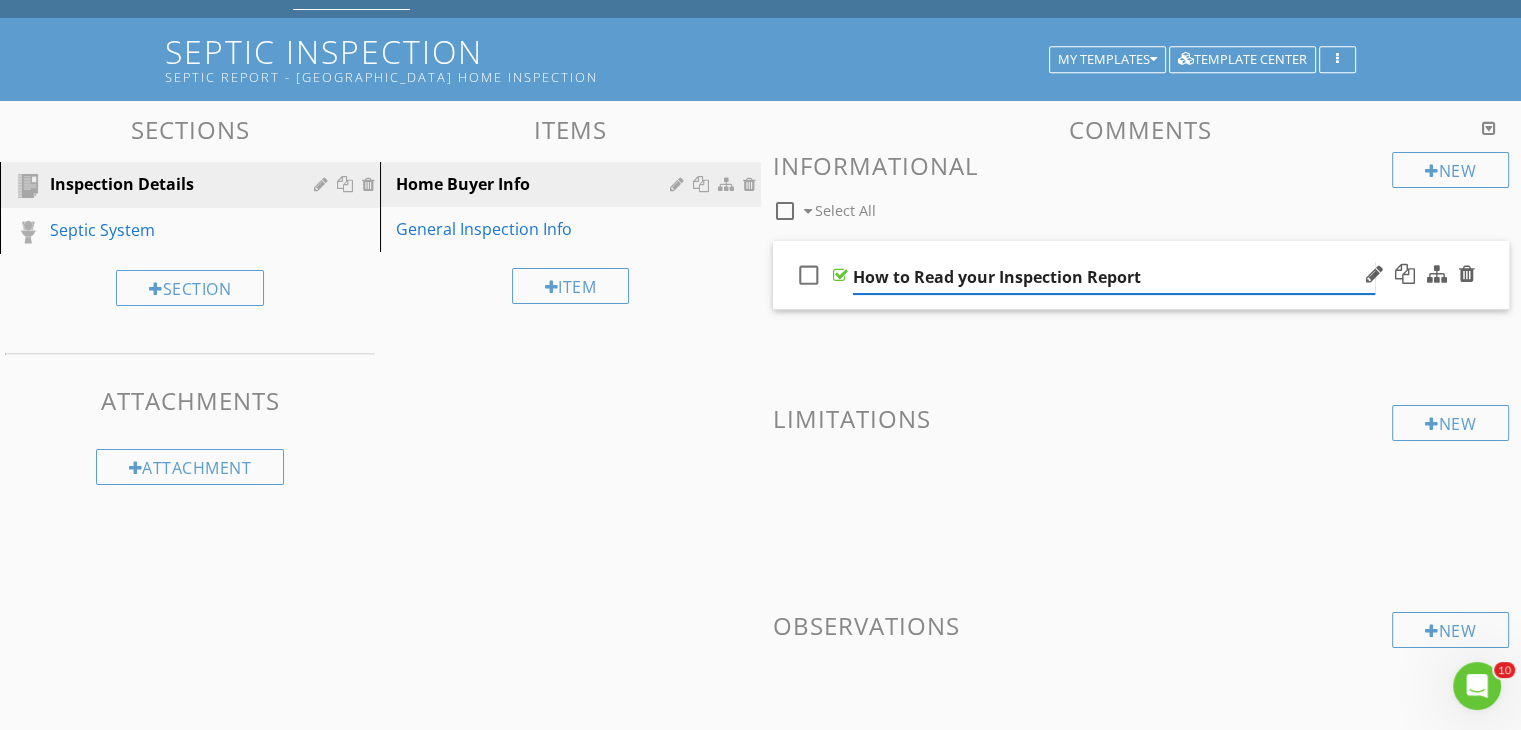 scroll, scrollTop: 0, scrollLeft: 0, axis: both 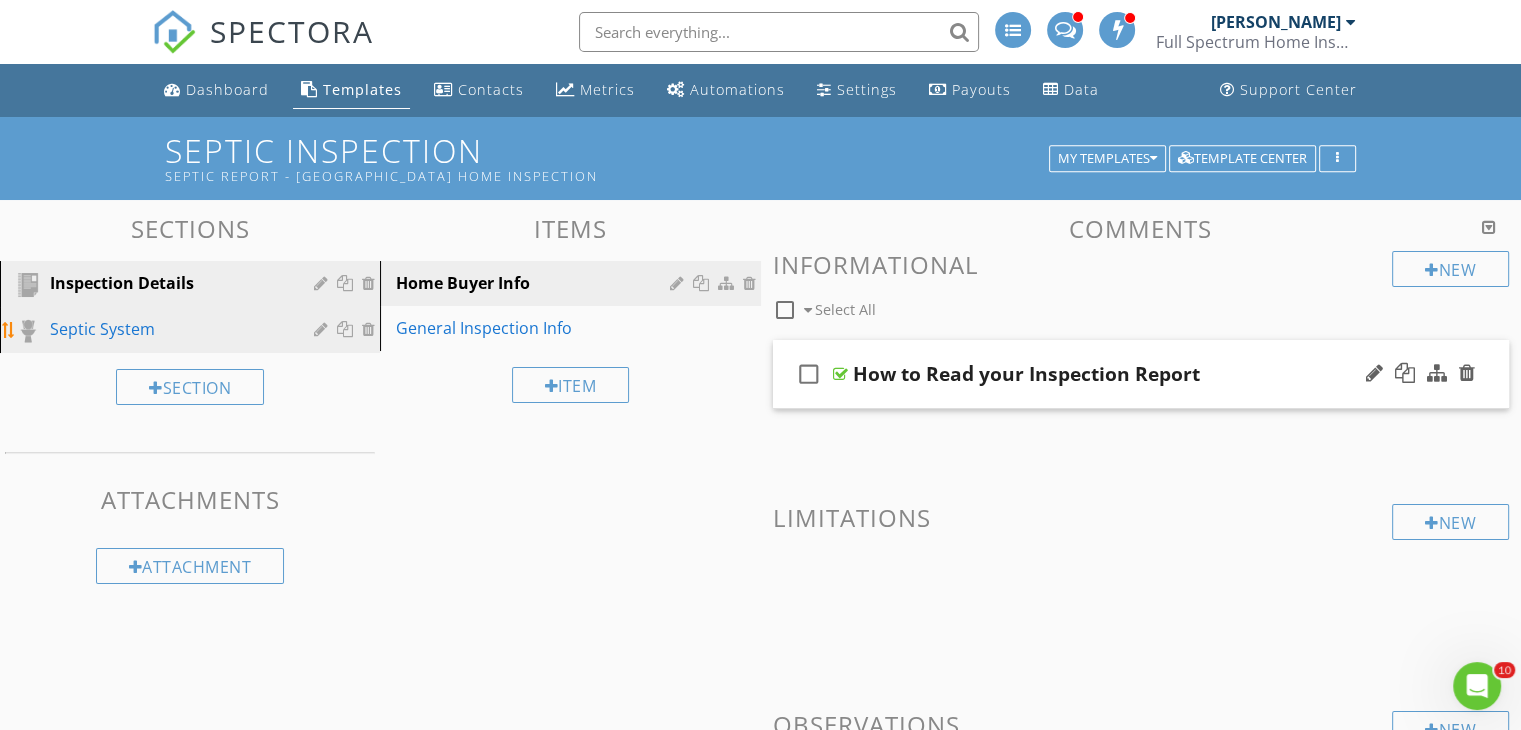 click on "Septic System" at bounding box center (167, 329) 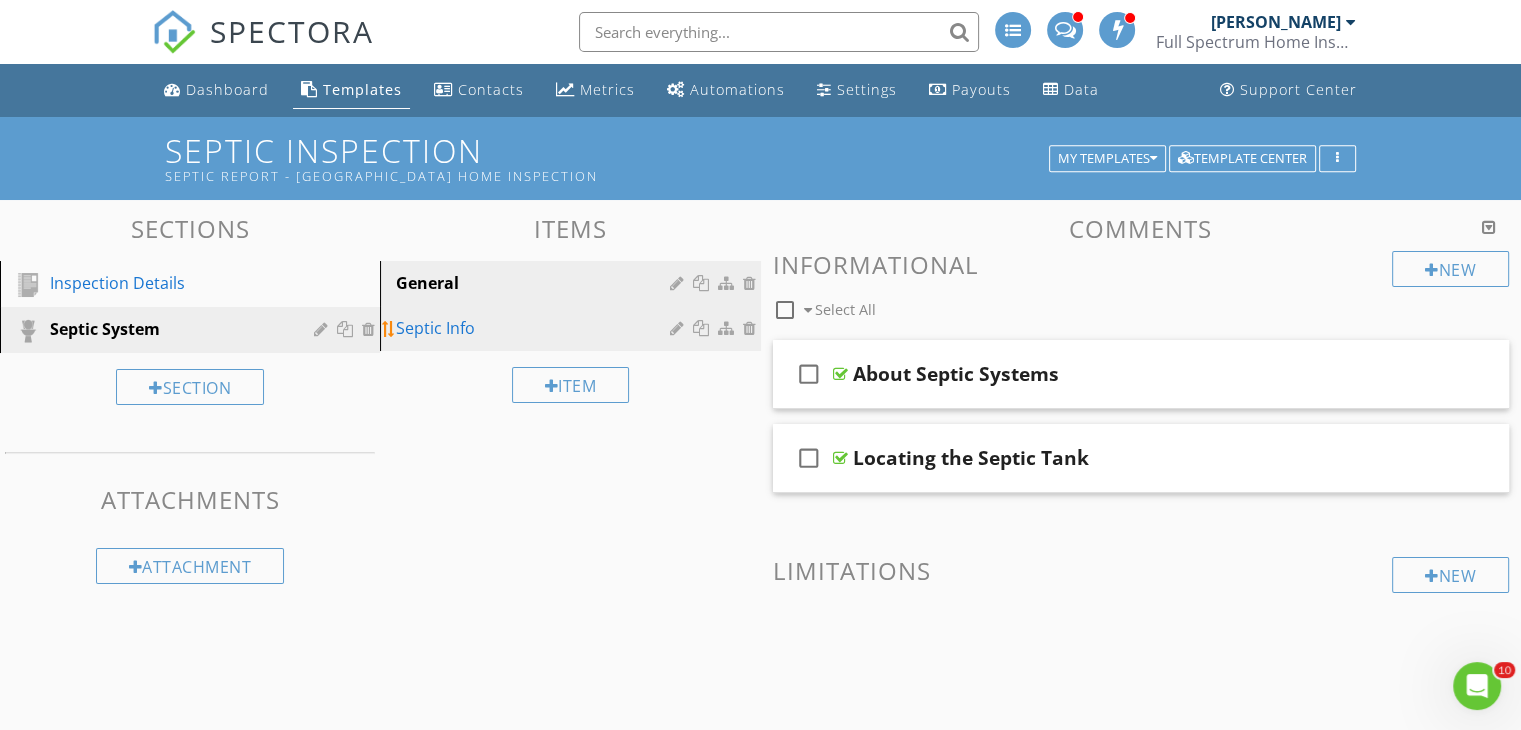 click on "Septic Info" at bounding box center (535, 328) 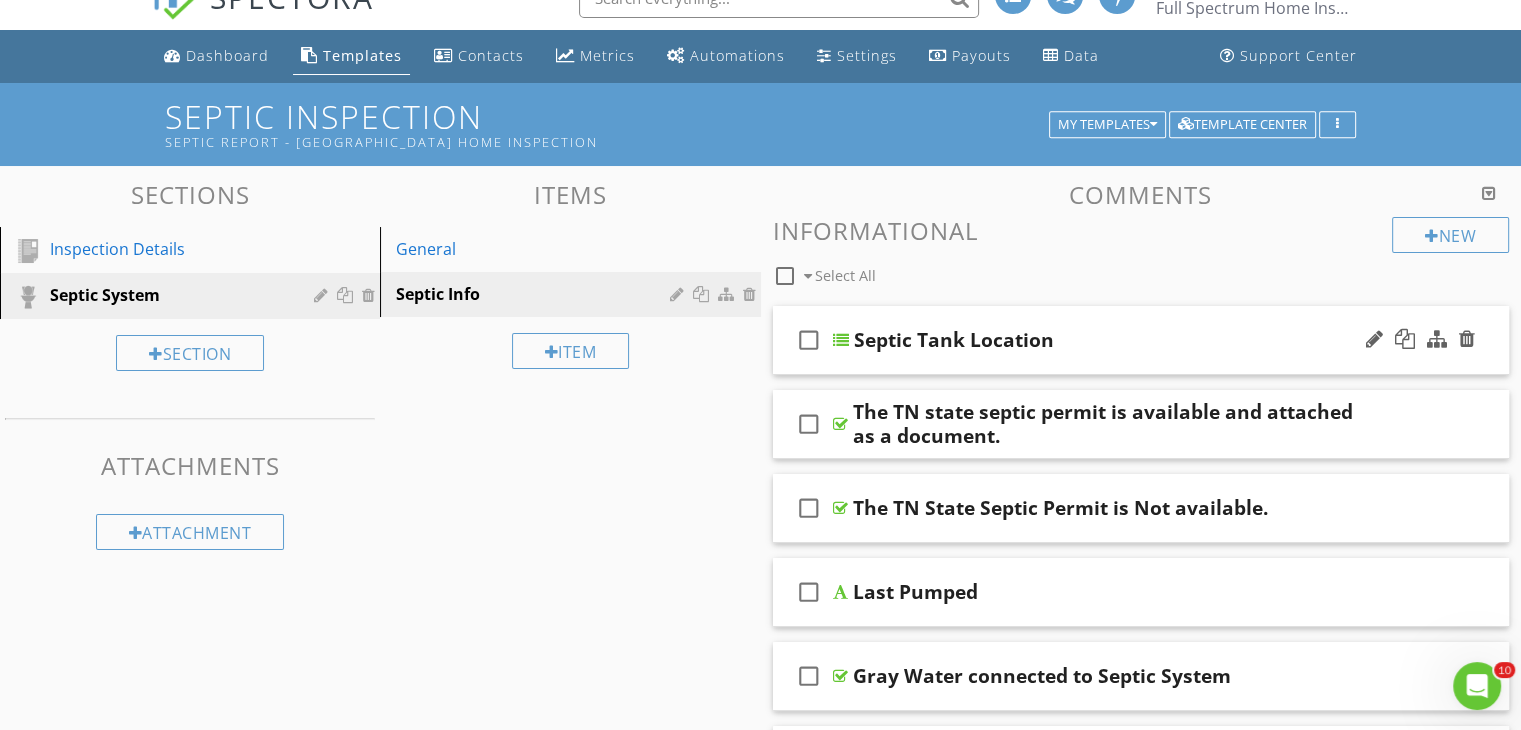 scroll, scrollTop: 0, scrollLeft: 0, axis: both 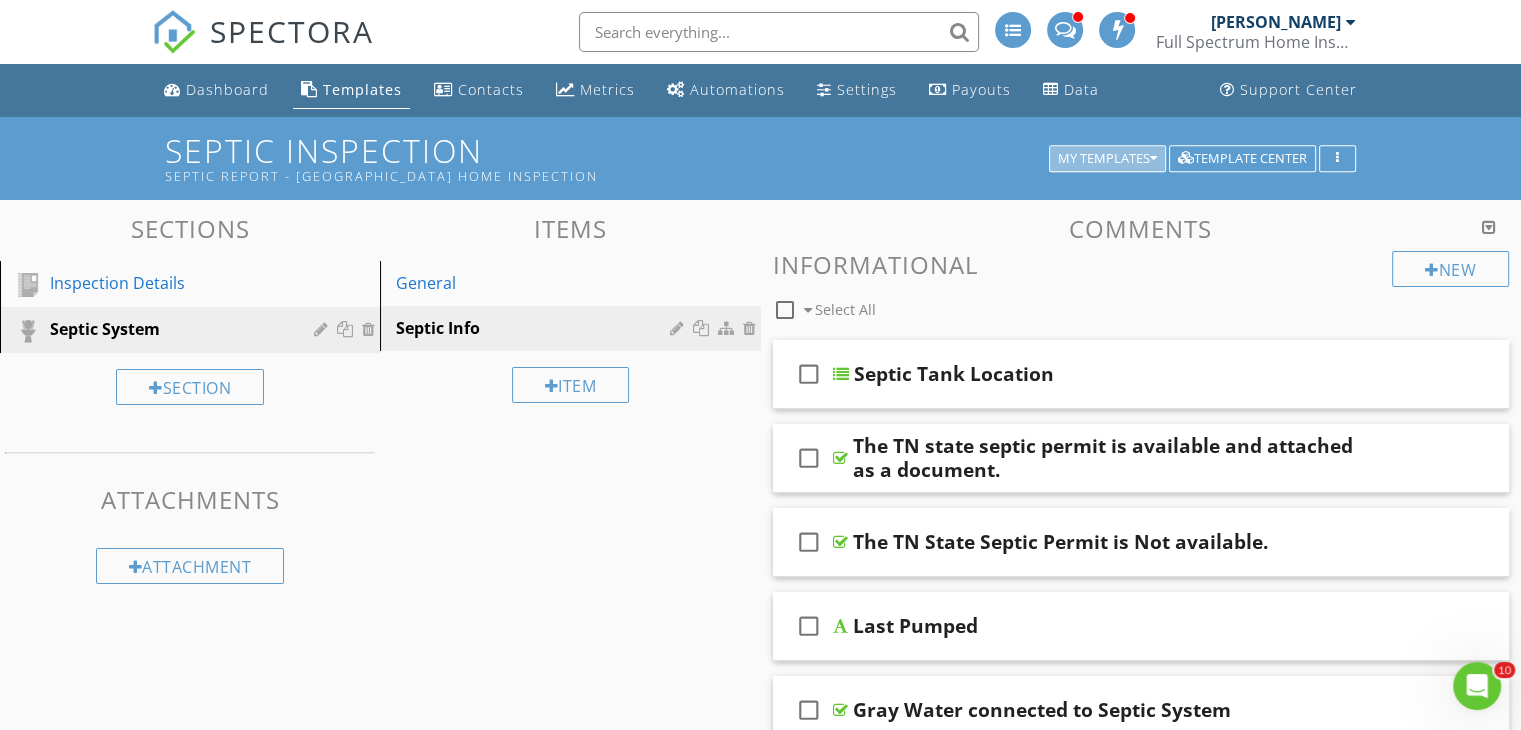 click on "My Templates" at bounding box center (1107, 159) 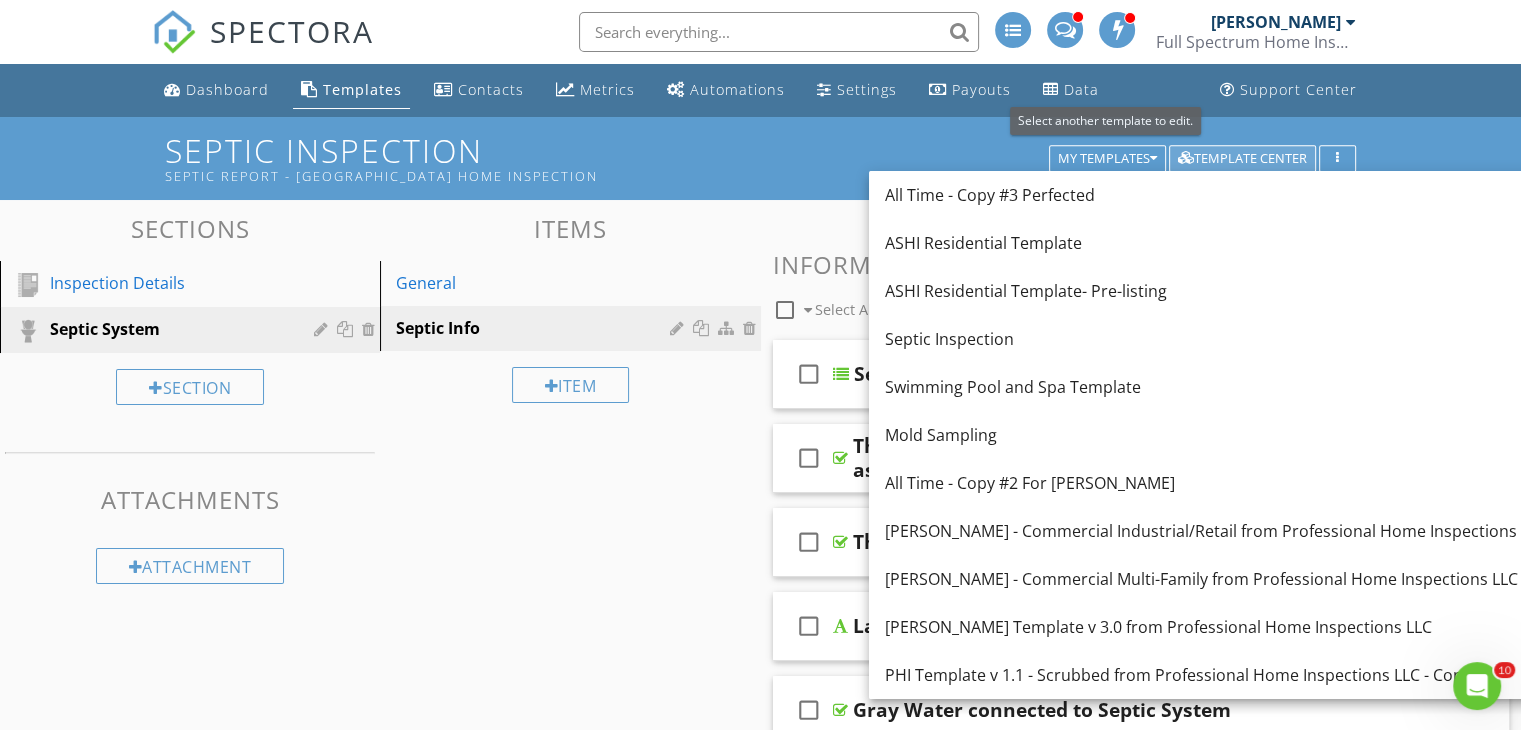 click on "Template Center" at bounding box center [1242, 159] 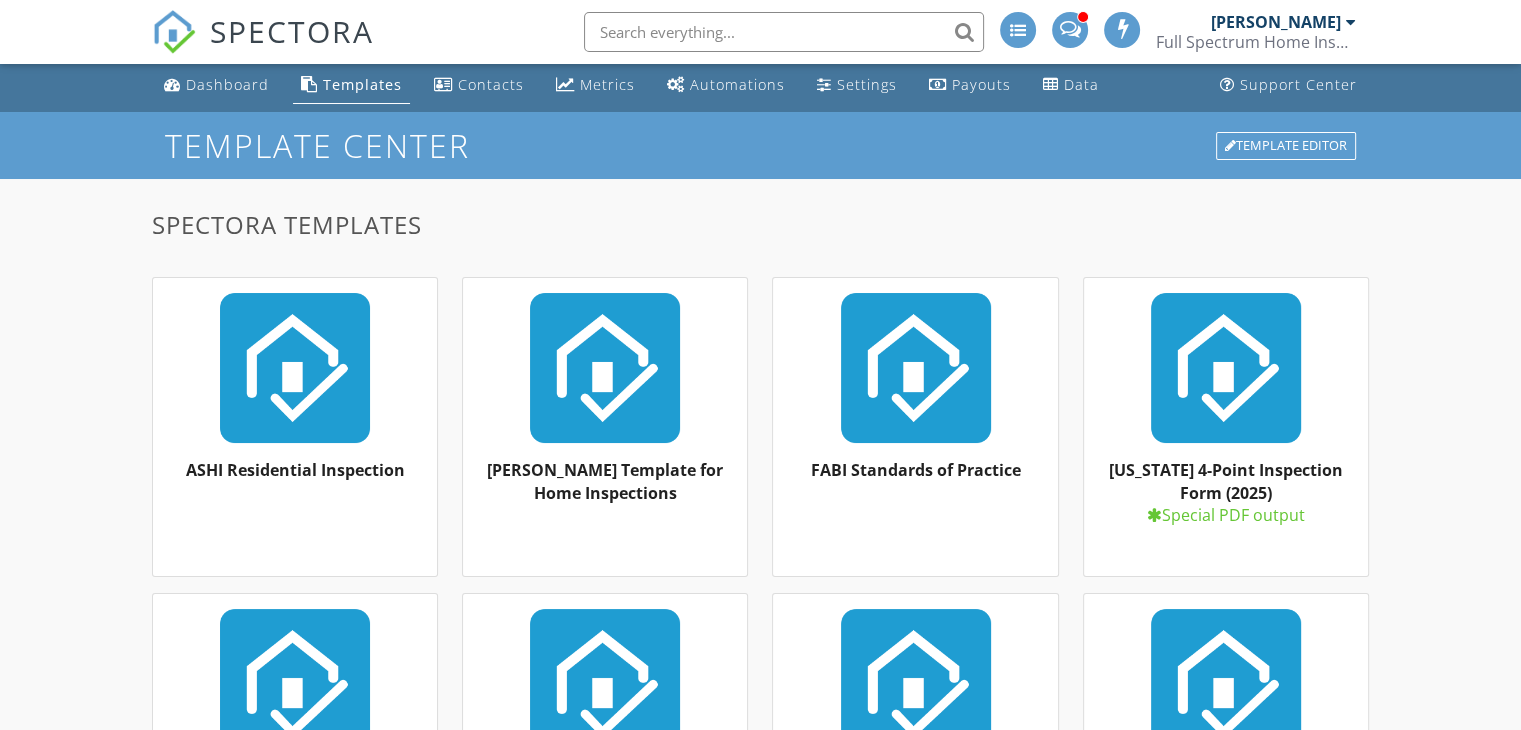 scroll, scrollTop: 772, scrollLeft: 0, axis: vertical 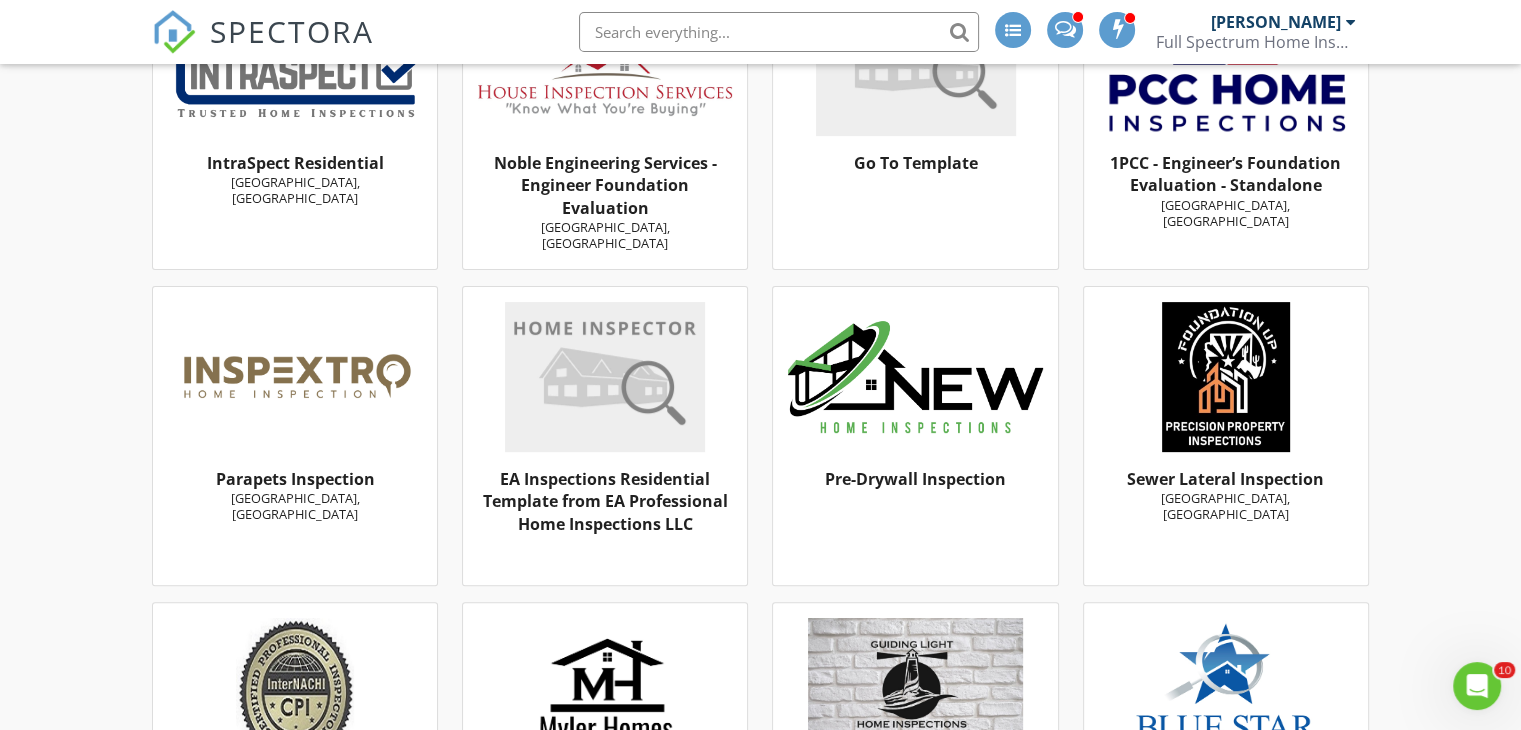 click on "Sewer Lateral Inspection" at bounding box center (1225, 479) 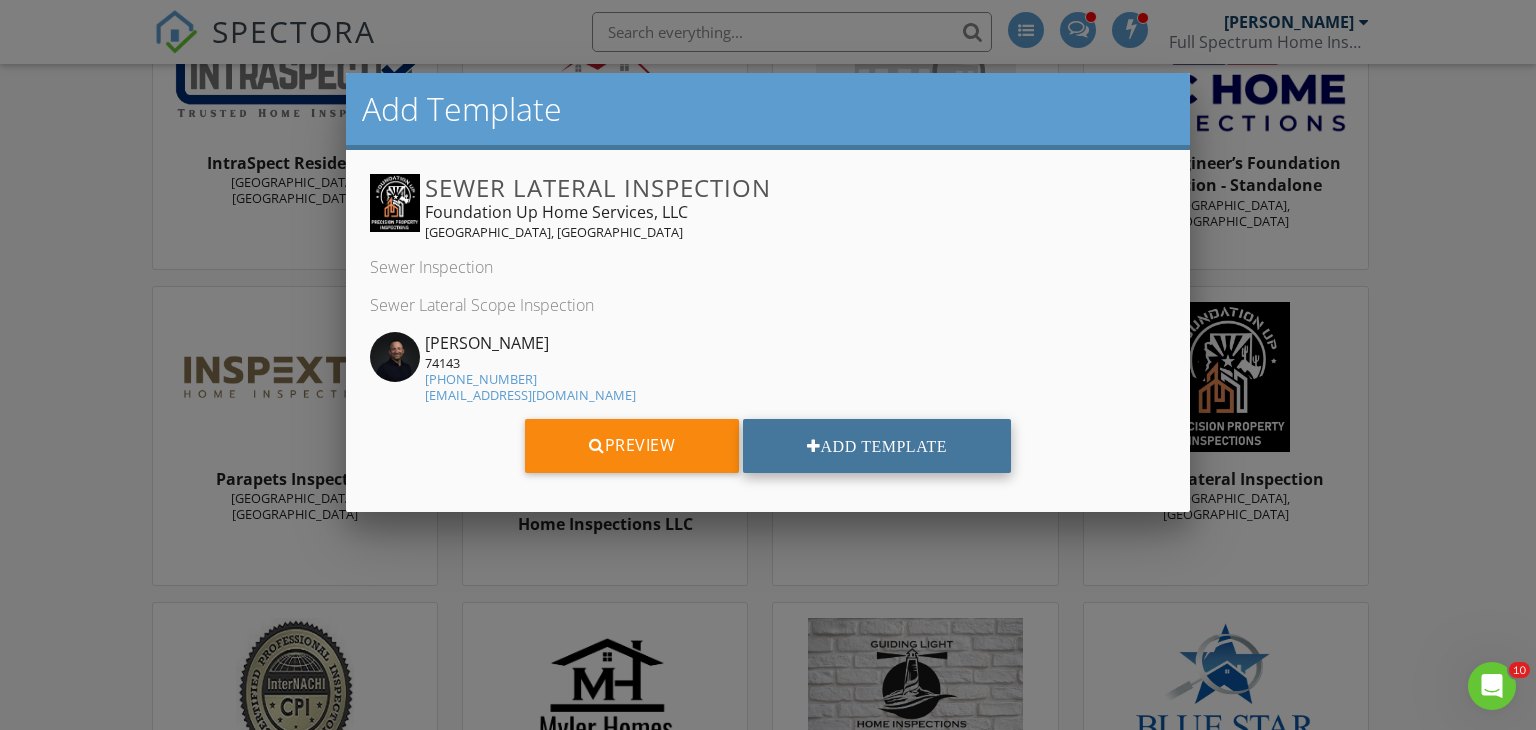 click on "Add Template" at bounding box center (877, 446) 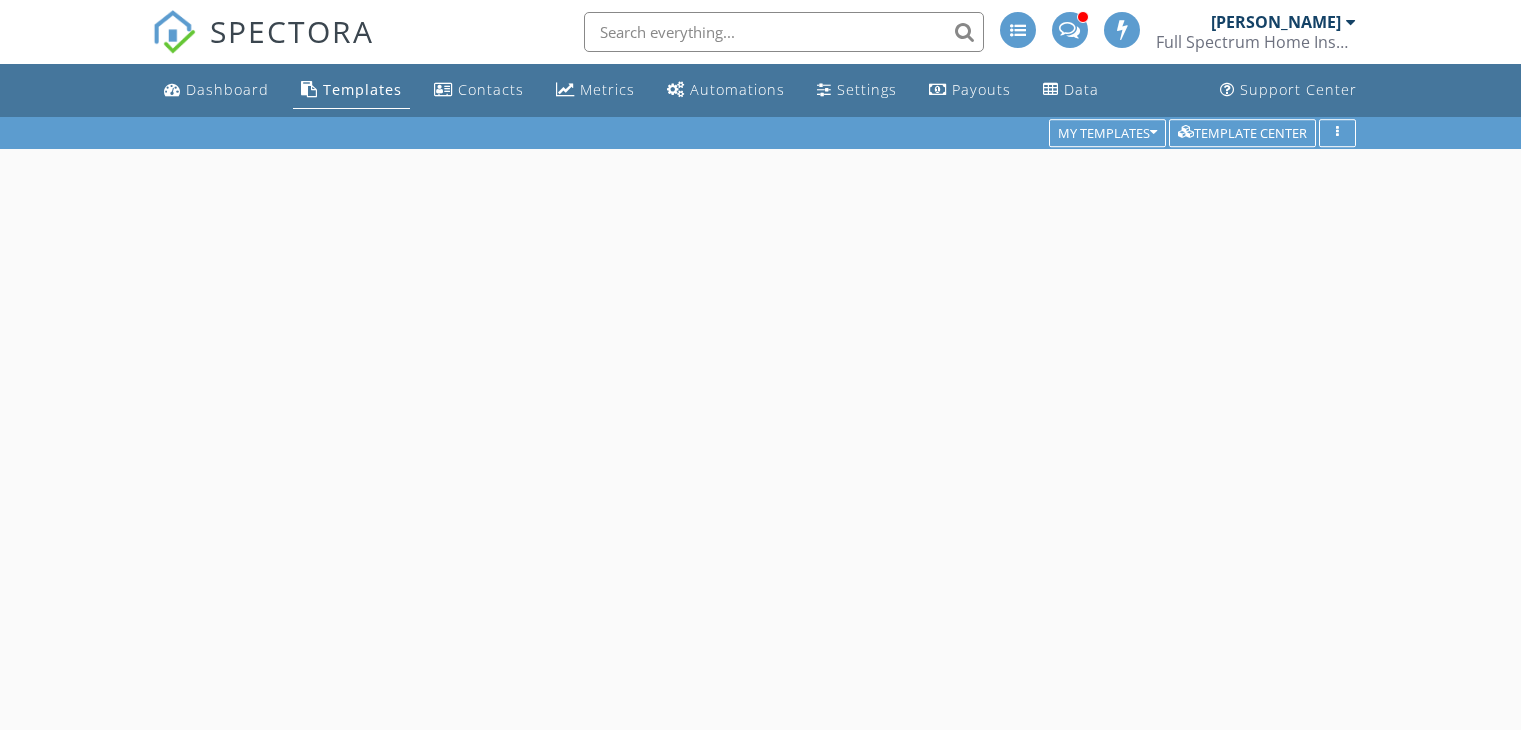 scroll, scrollTop: 0, scrollLeft: 0, axis: both 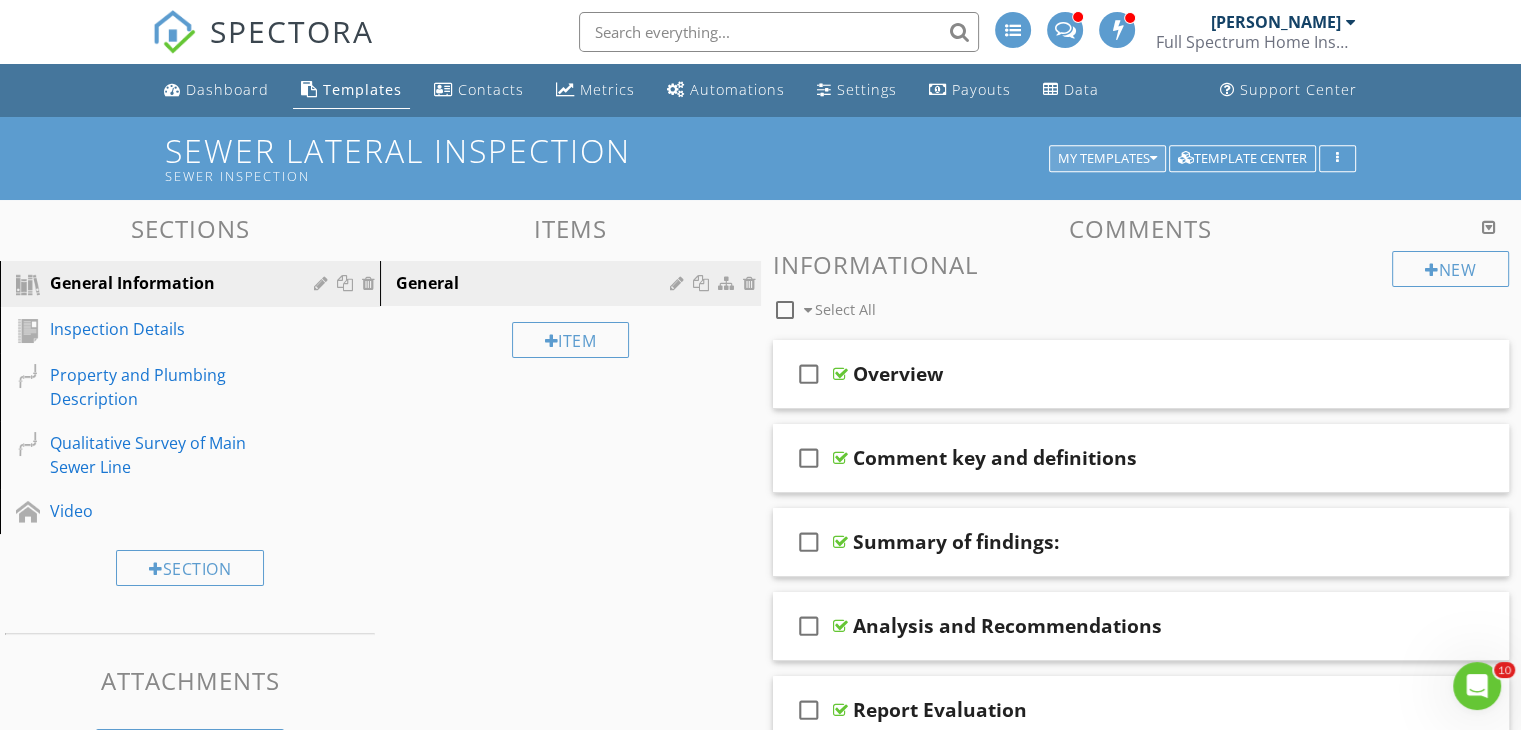 click on "My Templates" at bounding box center (1107, 159) 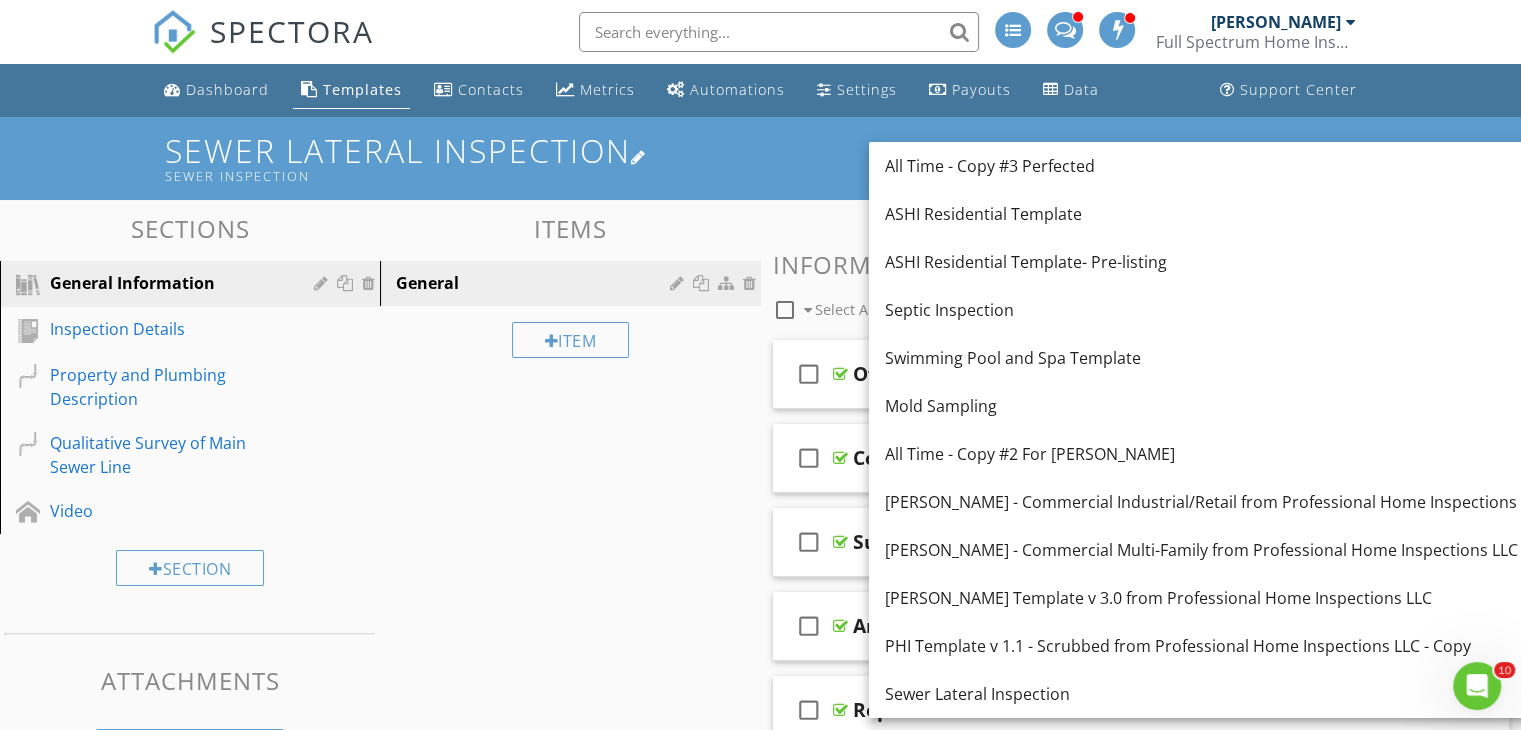click on "Sewer Lateral Inspection
Sewer Inspection" at bounding box center (760, 158) 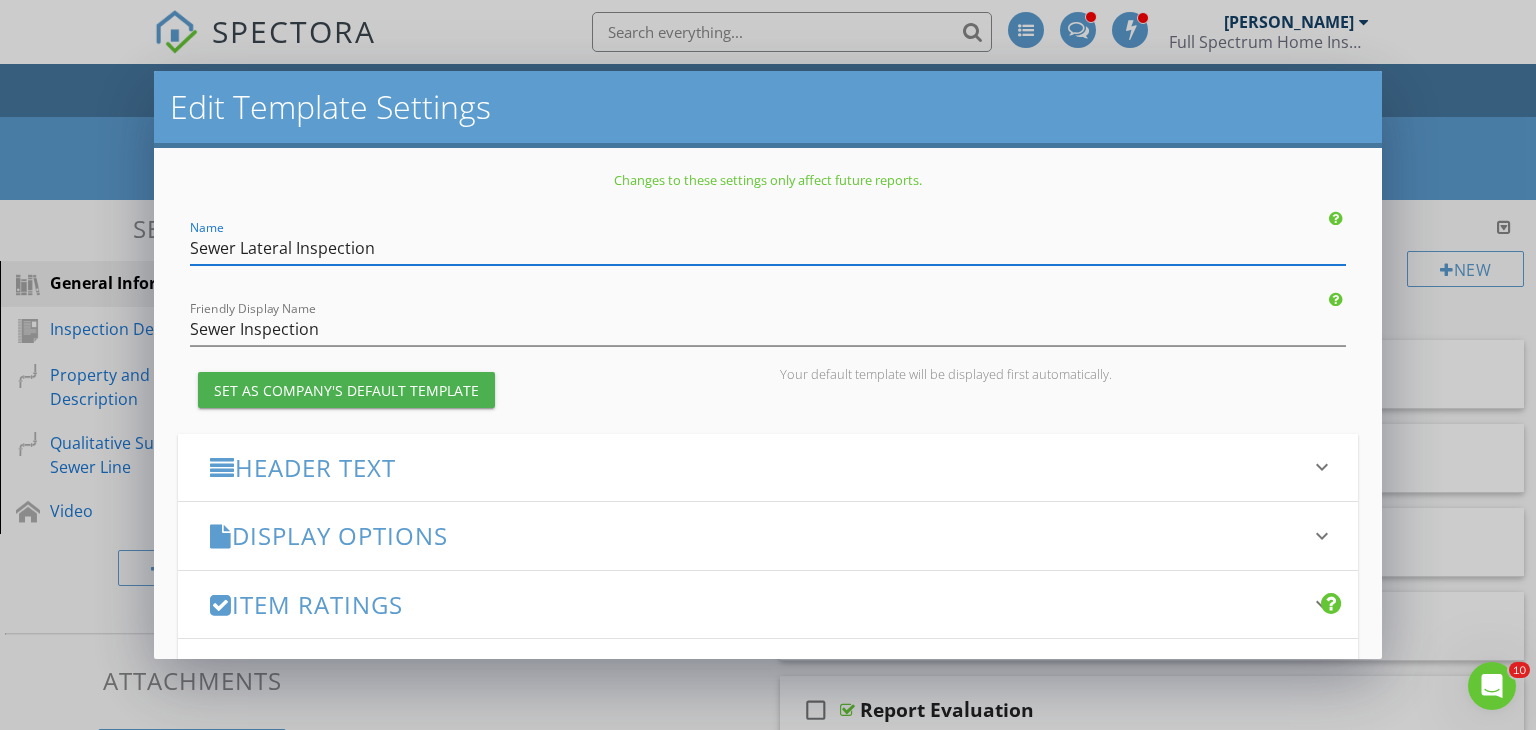 click on "Edit Template Settings   Changes to these settings only affect future reports.     Name Sewer Lateral Inspection     Friendly Display Name Sewer Inspection
Set as Company's Default Template
Your default template will be displayed first
automatically.
Header Text
keyboard_arrow_down   Full Report Header Text     Summary Header Text
Display Options
keyboard_arrow_down     check_box_outline_blank Display Category Counts Summary
What does this look like?
check_box_outline_blank Display 'Items Inspected' Count
With
vs
without
check_box_outline_blank Display Inspector Signature   Configure Signature
Where does this display?
check_box_outline_blank Display Standards of Practice
Set per-section by clicking the 'pencil' icon next to each
section.
What does this look like?" at bounding box center (768, 365) 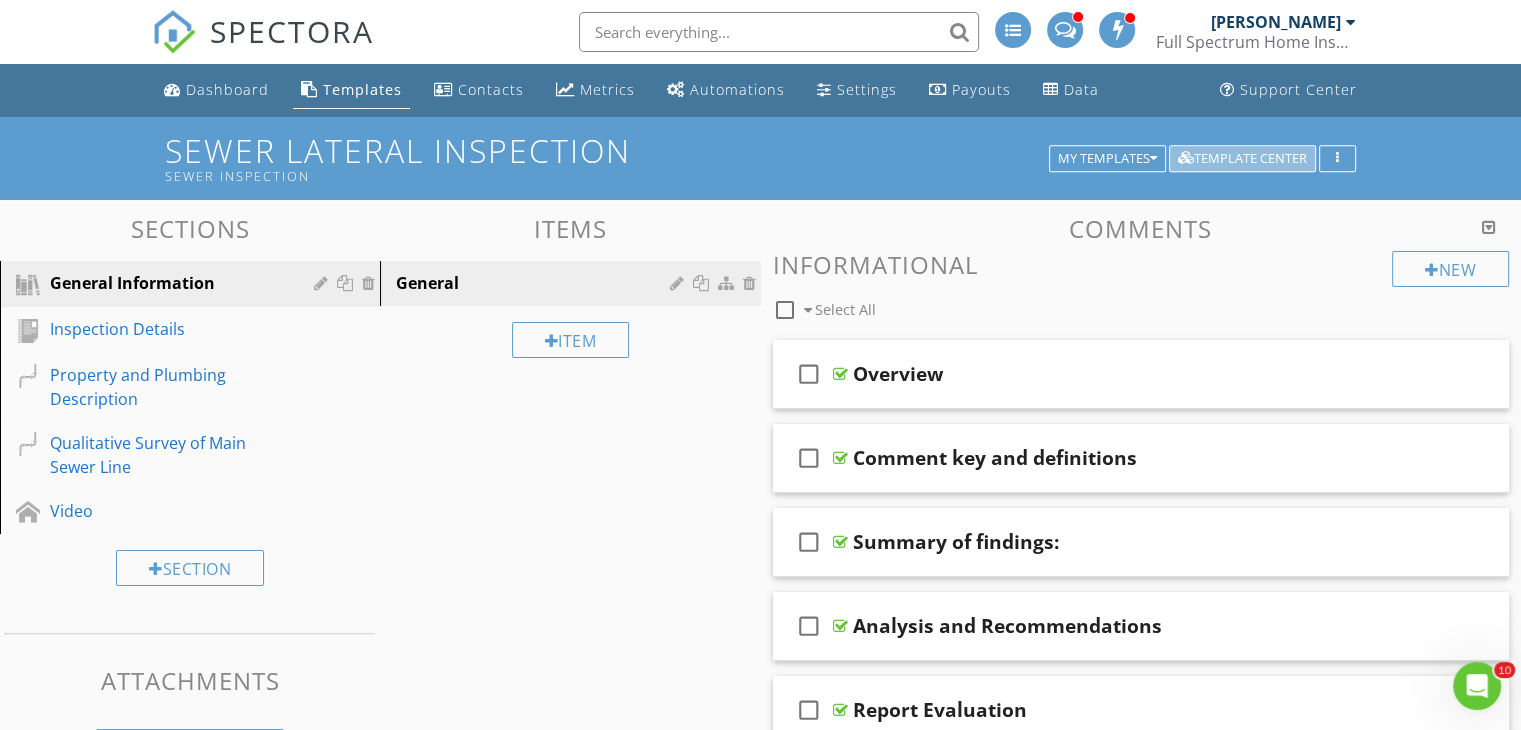 click on "Template Center" at bounding box center (1242, 159) 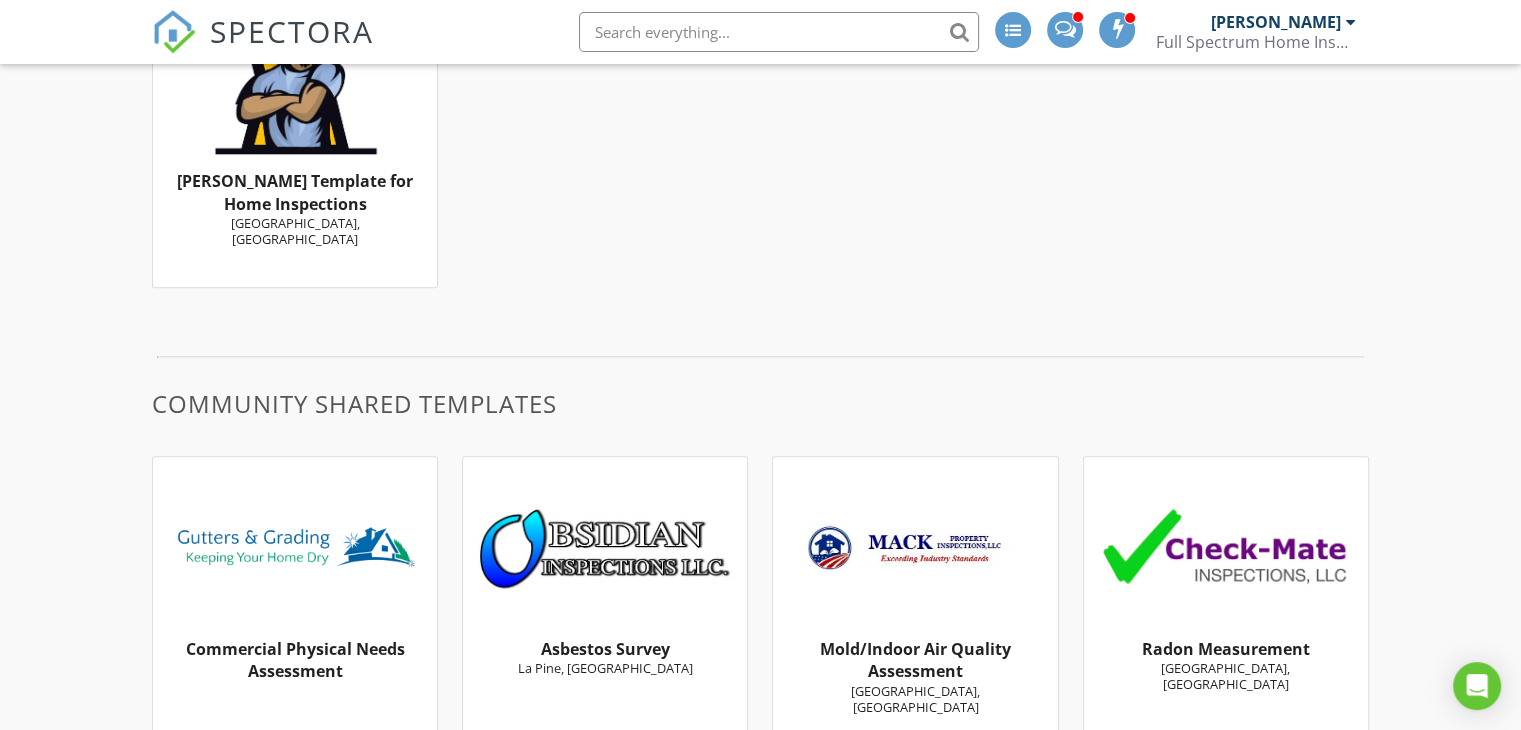 scroll, scrollTop: 0, scrollLeft: 0, axis: both 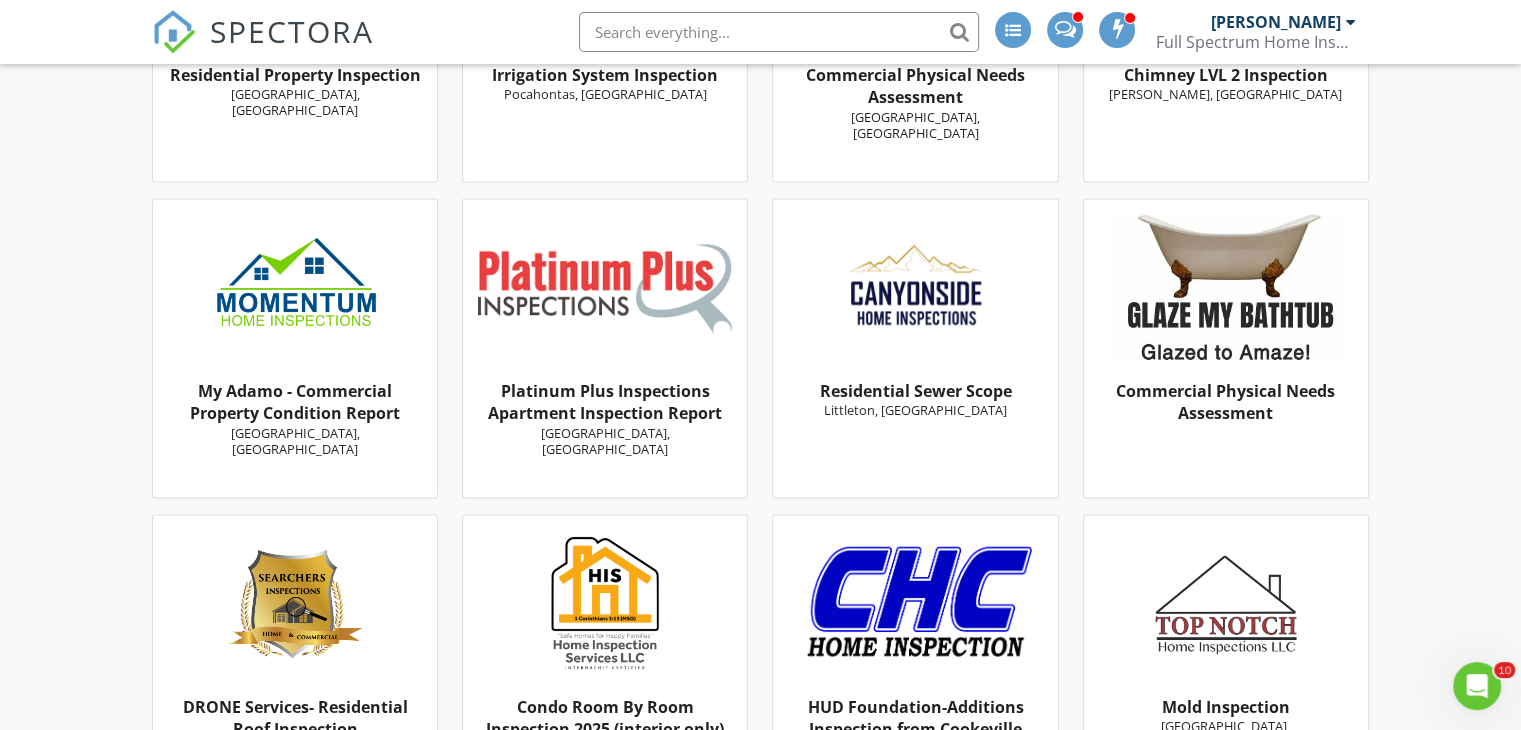 click on "Residential Sewer Scope" at bounding box center [916, 391] 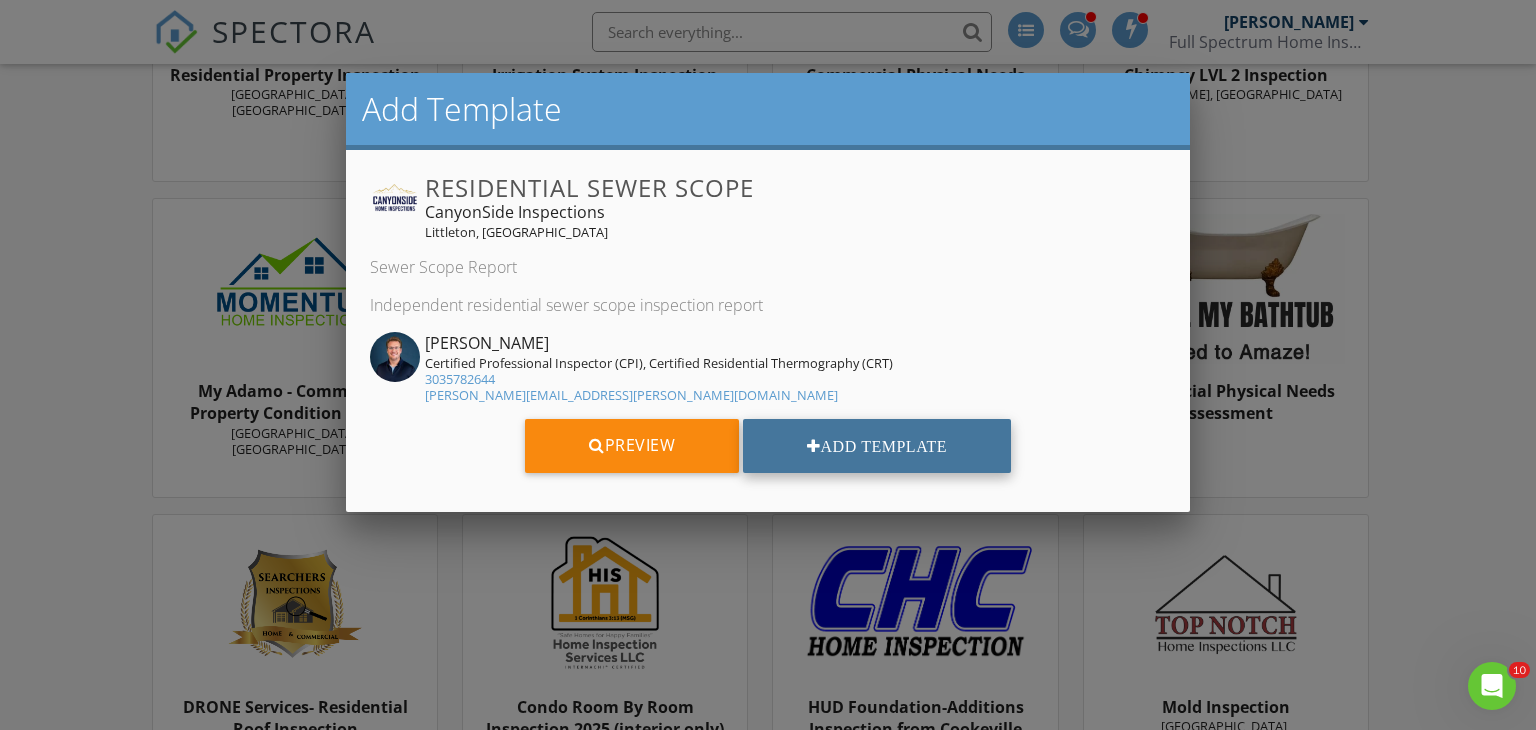 click on "Add Template" at bounding box center (877, 446) 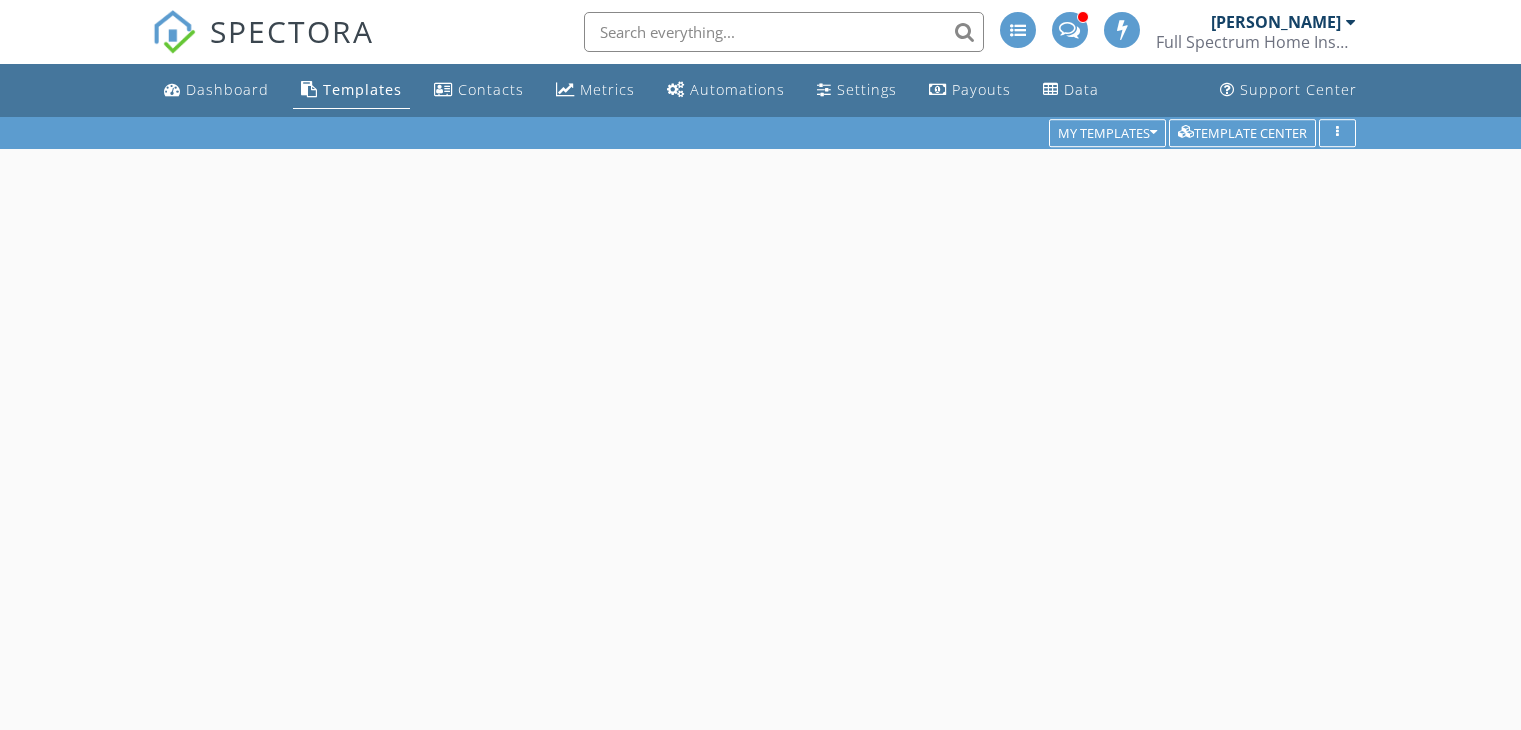 scroll, scrollTop: 0, scrollLeft: 0, axis: both 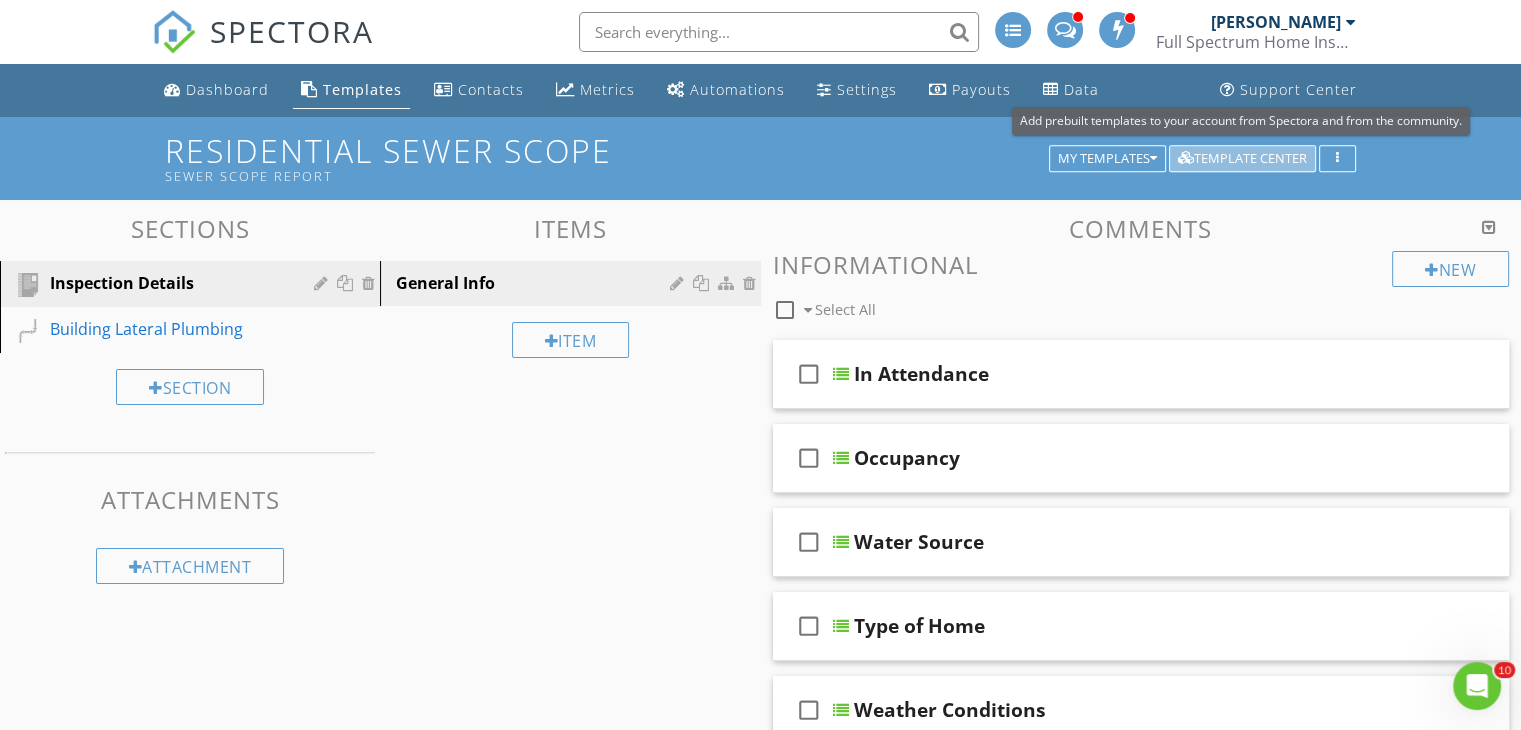 click on "Template Center" at bounding box center [1242, 159] 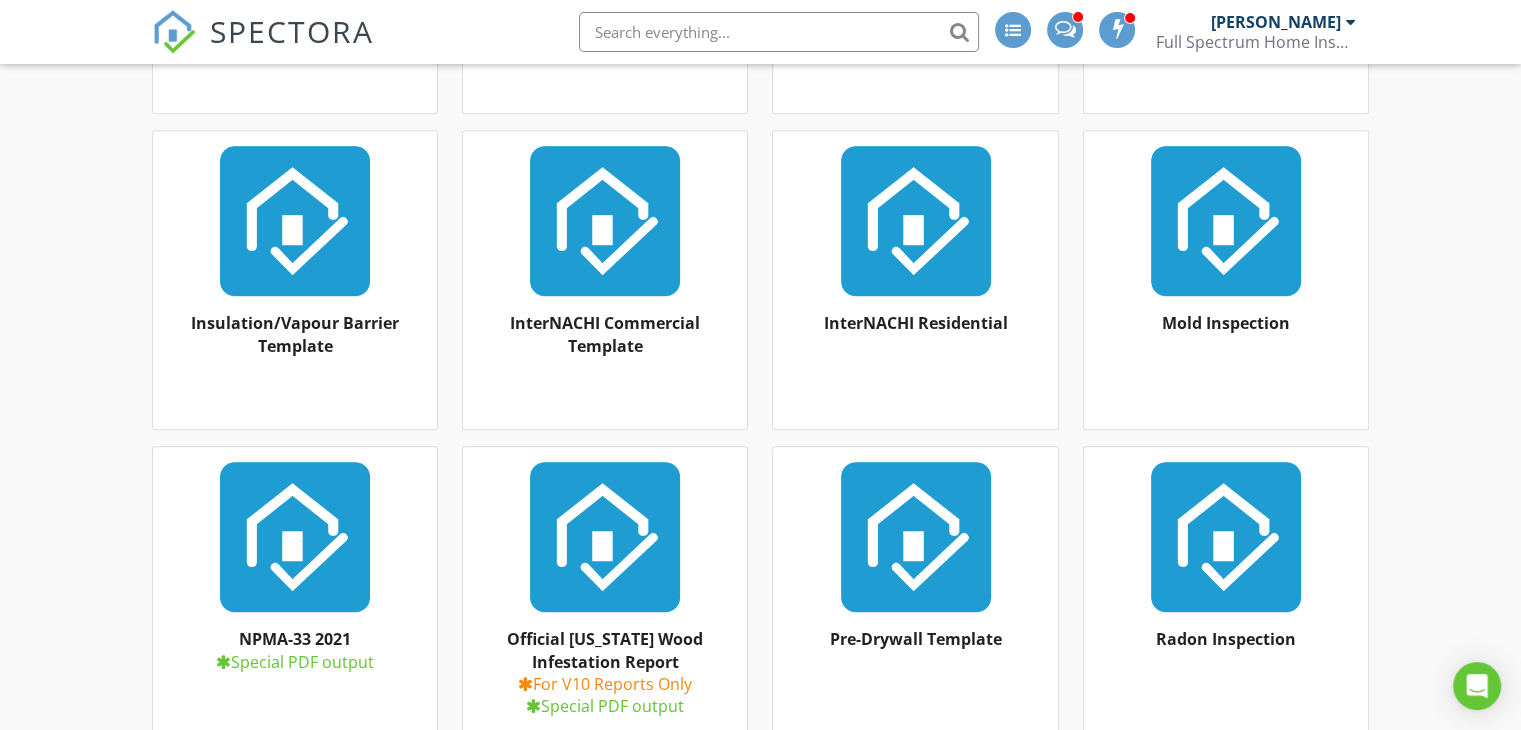 scroll, scrollTop: 1452, scrollLeft: 0, axis: vertical 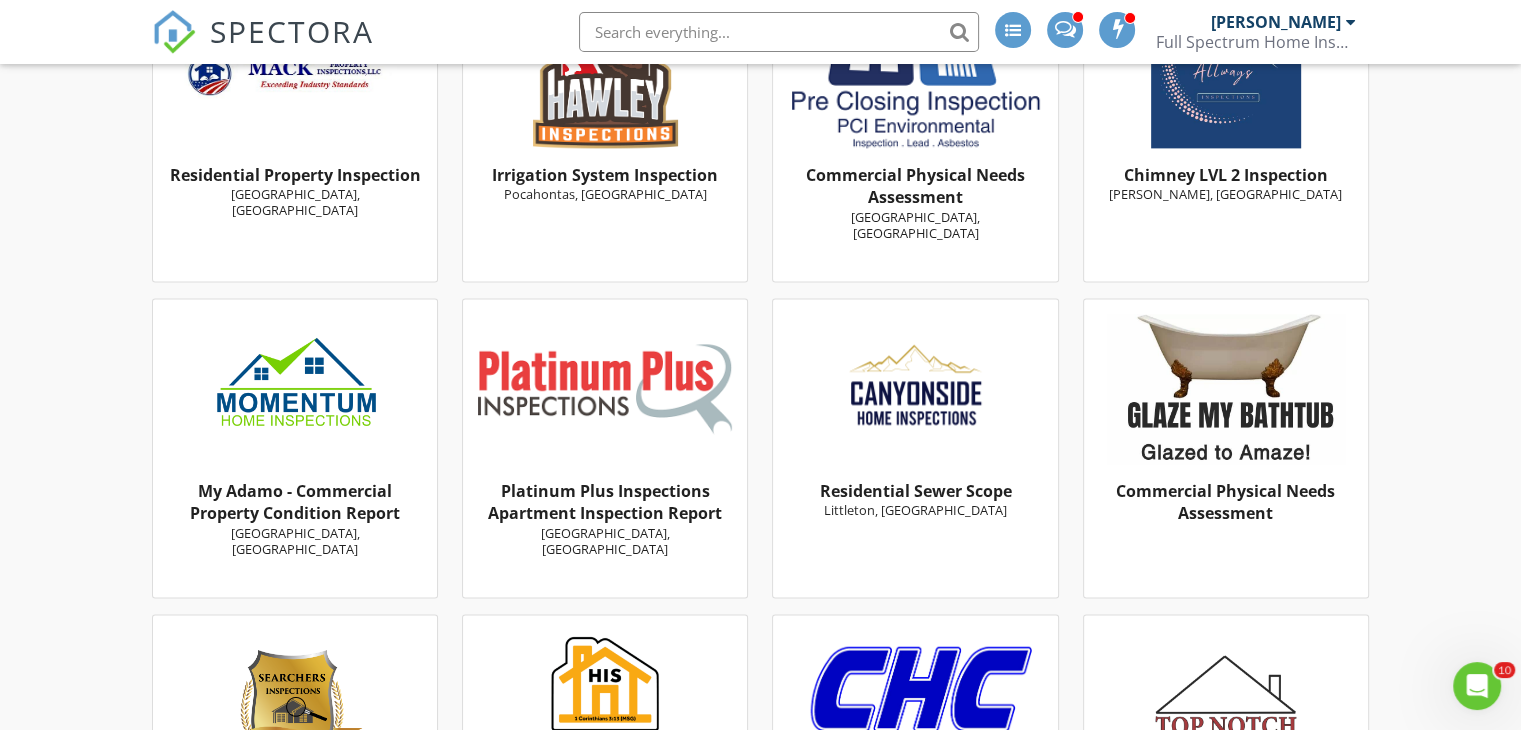 click on "Residential Sewer Scope" at bounding box center (916, 491) 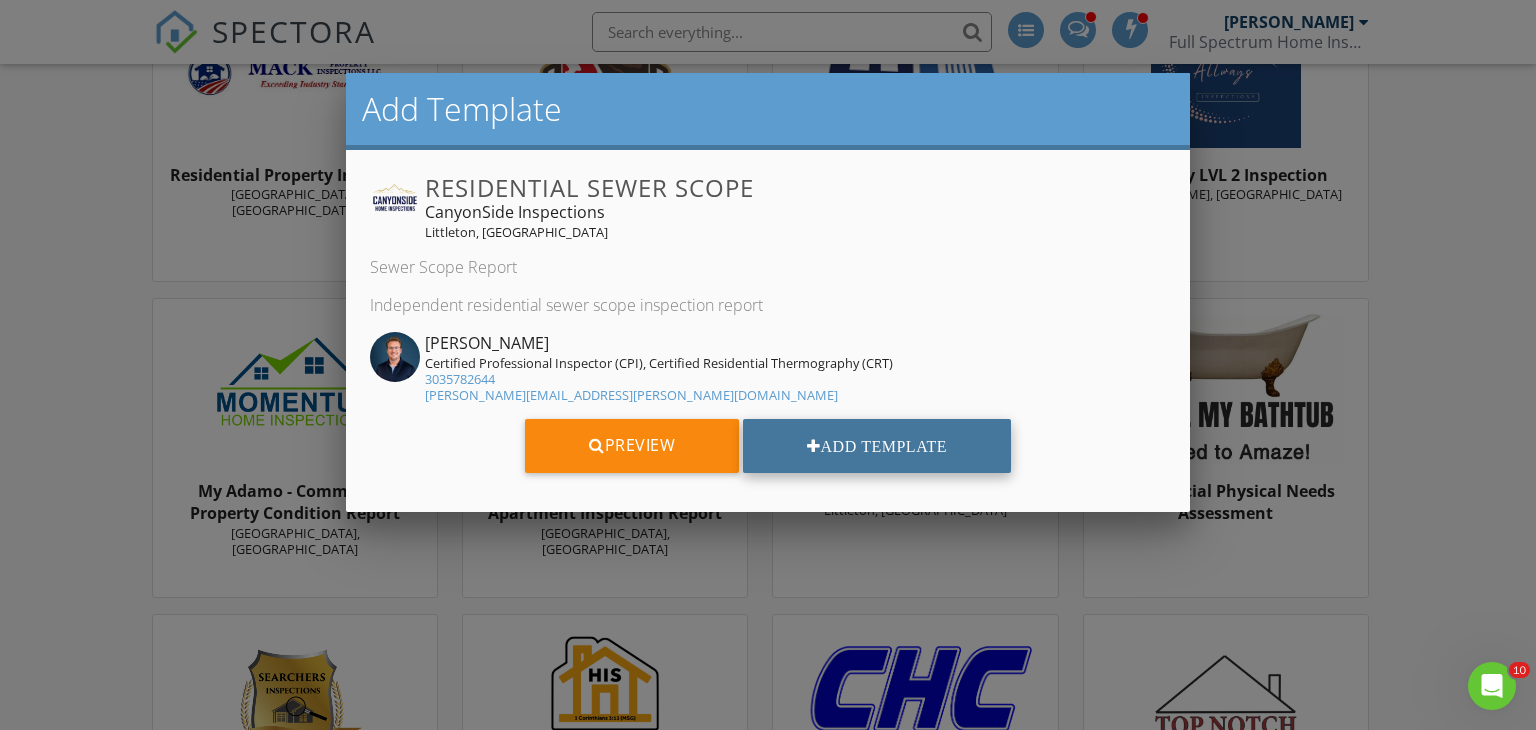 click on "Add Template" at bounding box center (877, 446) 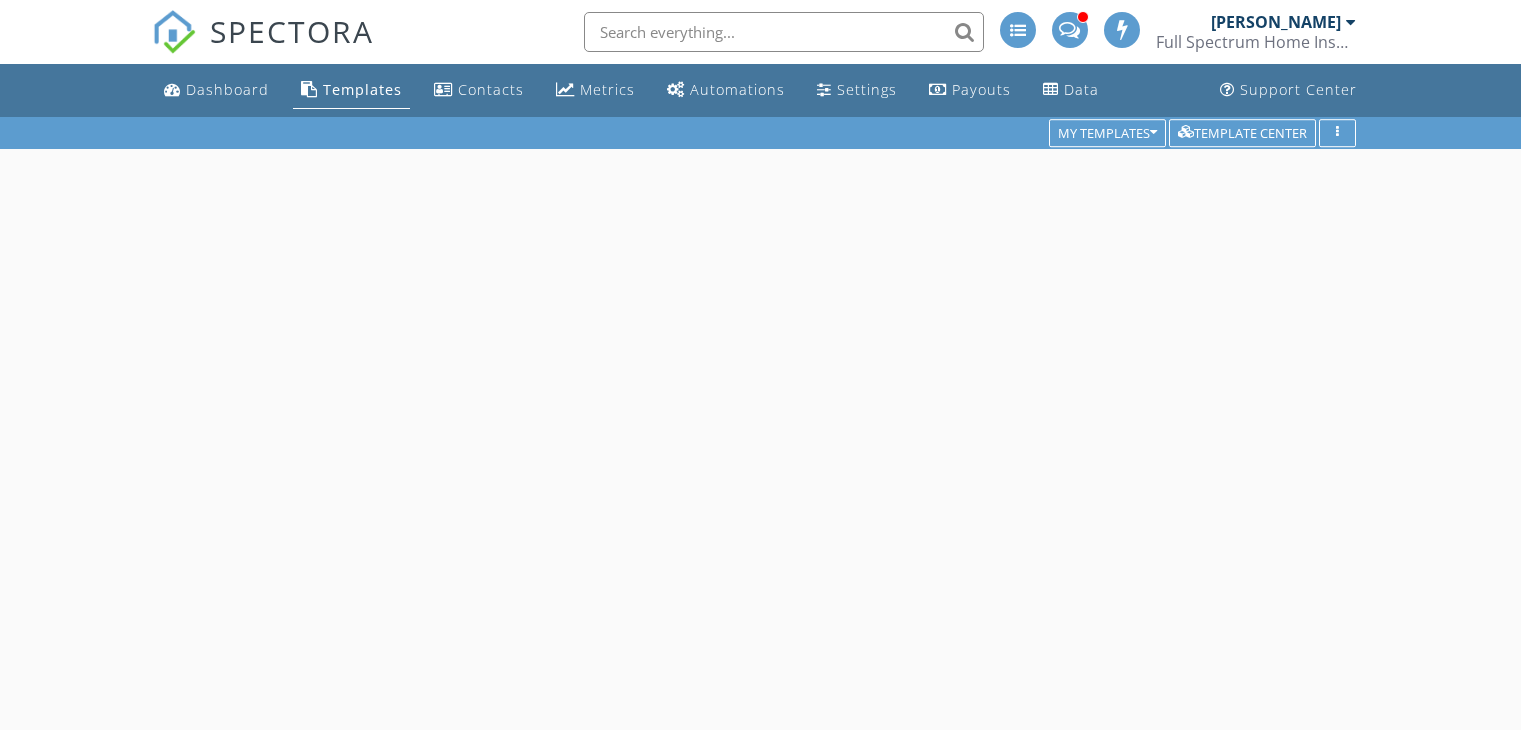 scroll, scrollTop: 0, scrollLeft: 0, axis: both 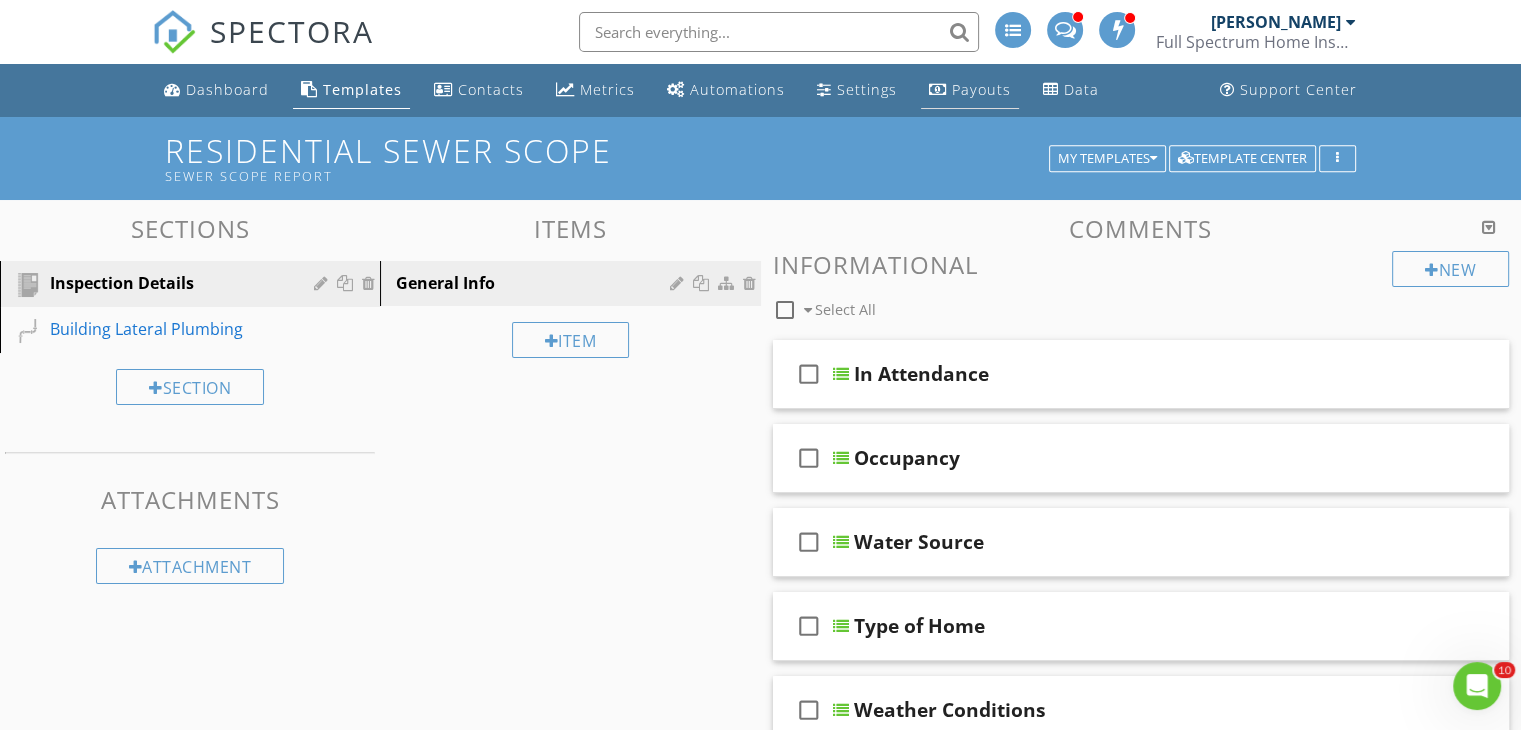 click on "Payouts" at bounding box center [981, 89] 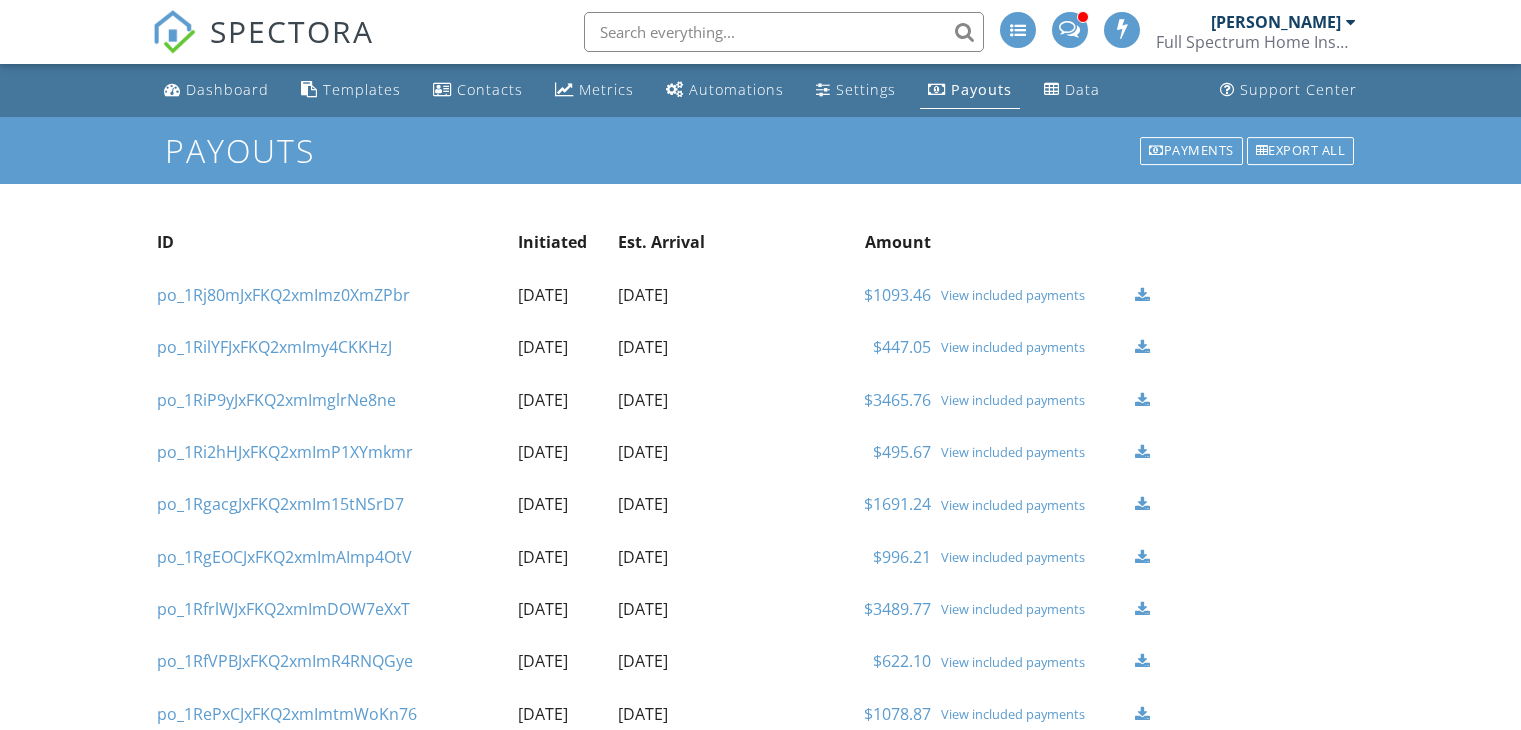 scroll, scrollTop: 0, scrollLeft: 0, axis: both 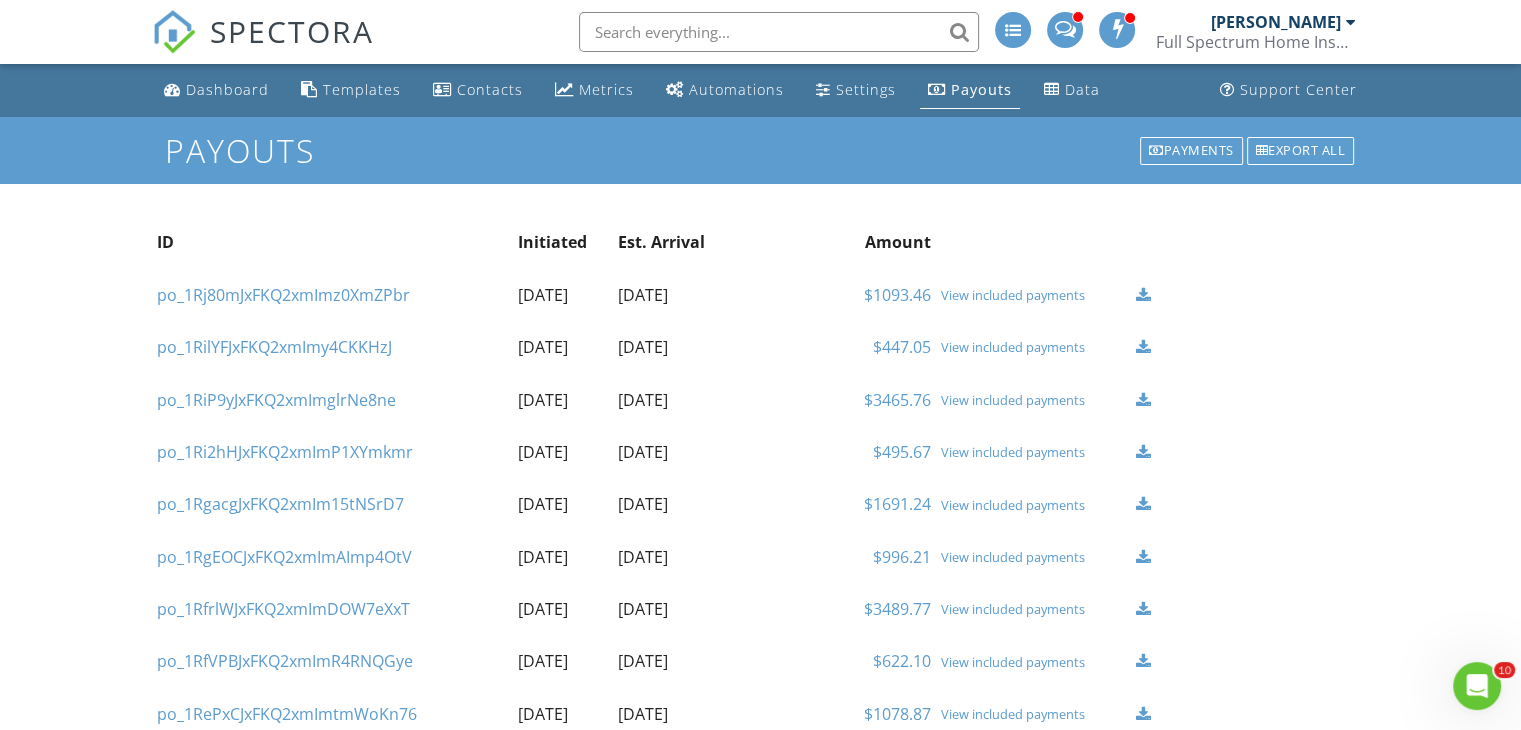 click on "Dashboard" at bounding box center [227, 89] 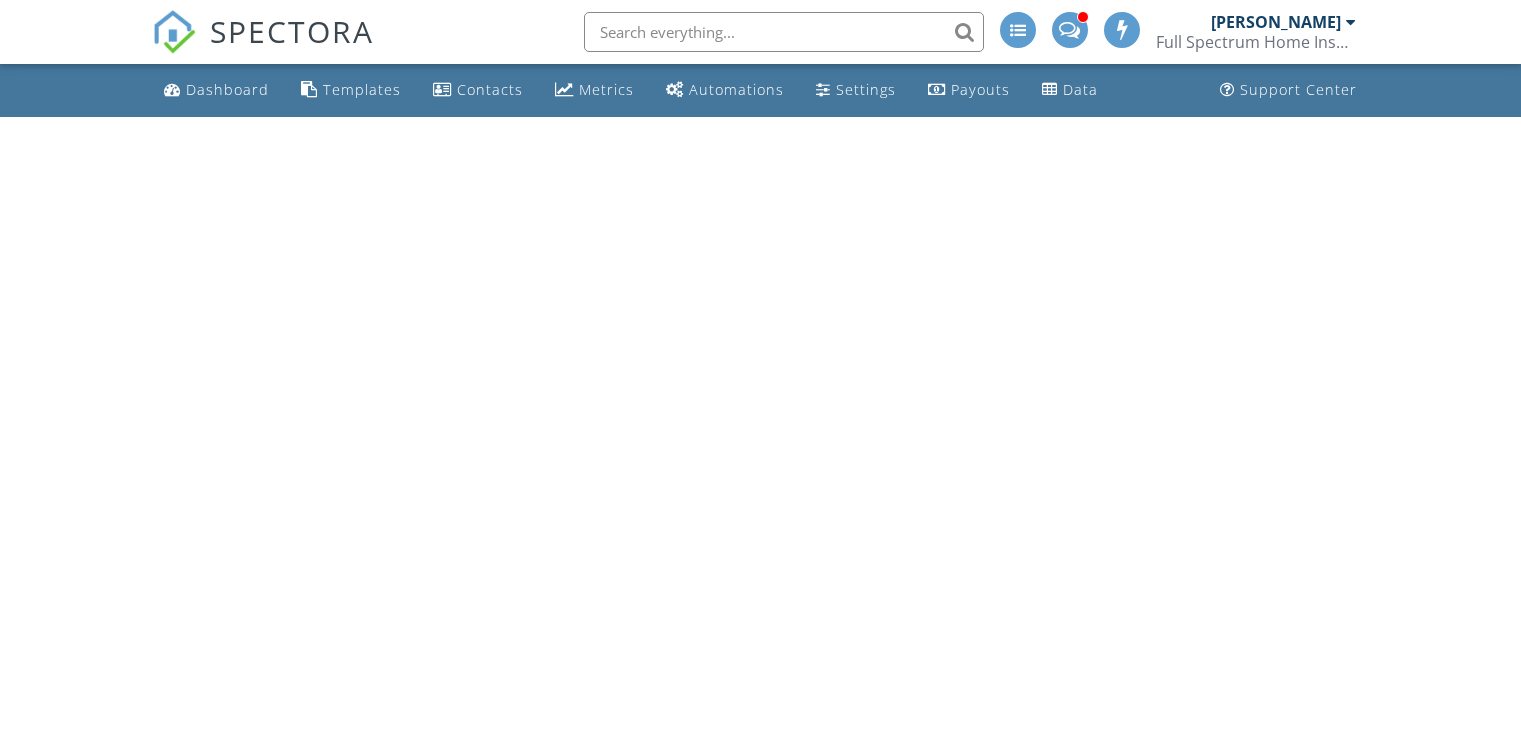 scroll, scrollTop: 0, scrollLeft: 0, axis: both 